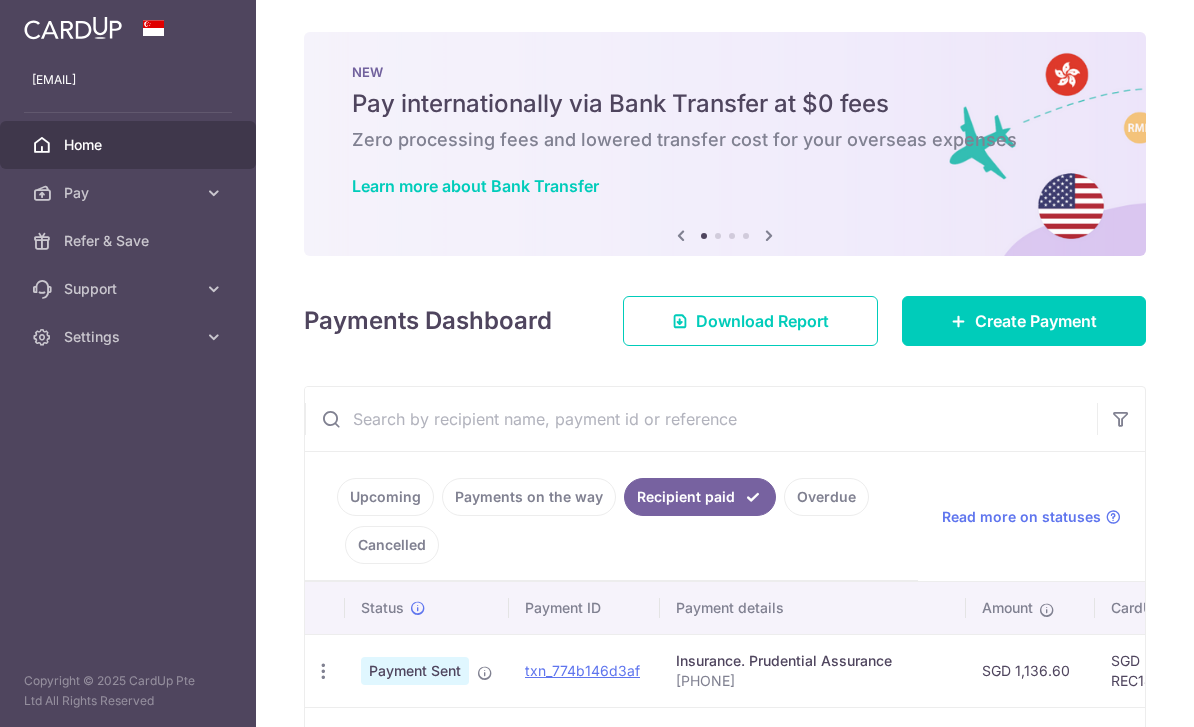 scroll, scrollTop: 0, scrollLeft: 0, axis: both 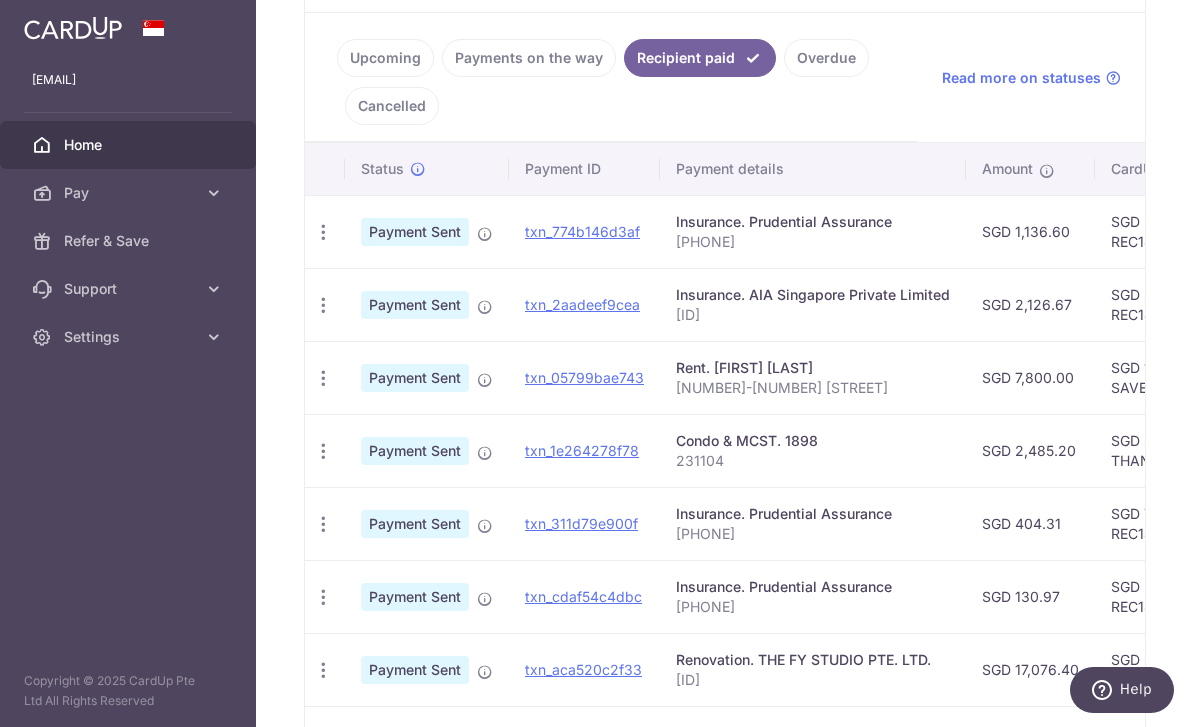 click at bounding box center [0, 0] 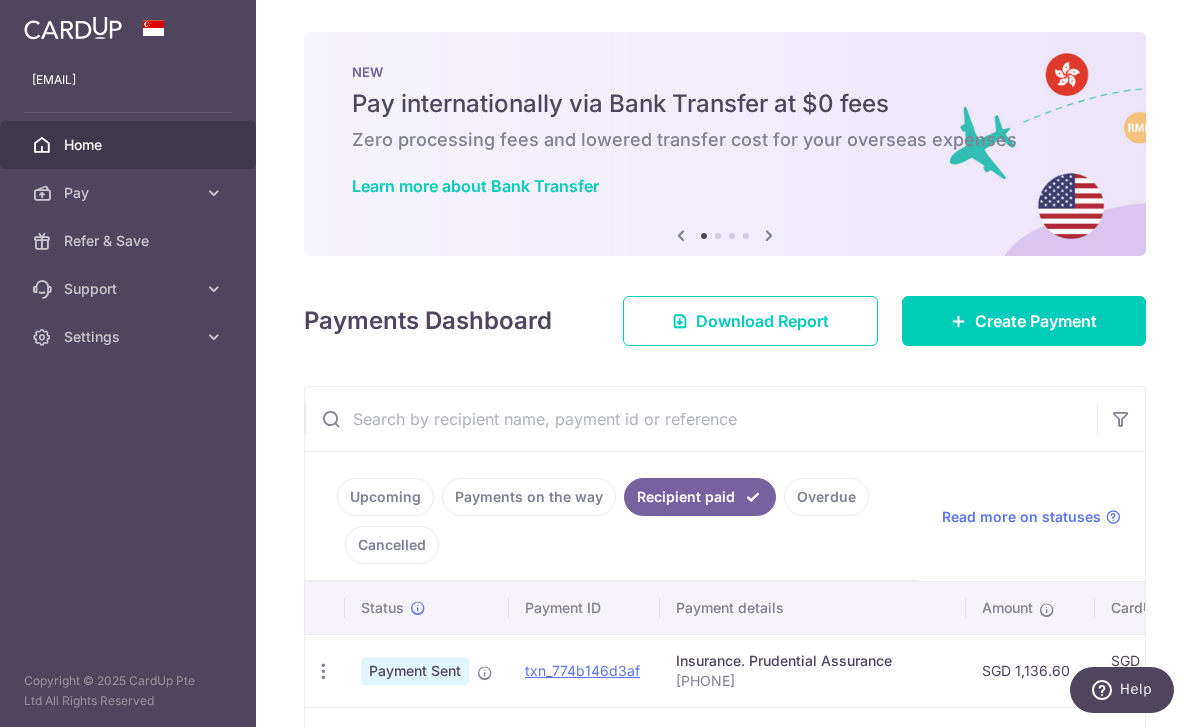 scroll, scrollTop: 0, scrollLeft: 0, axis: both 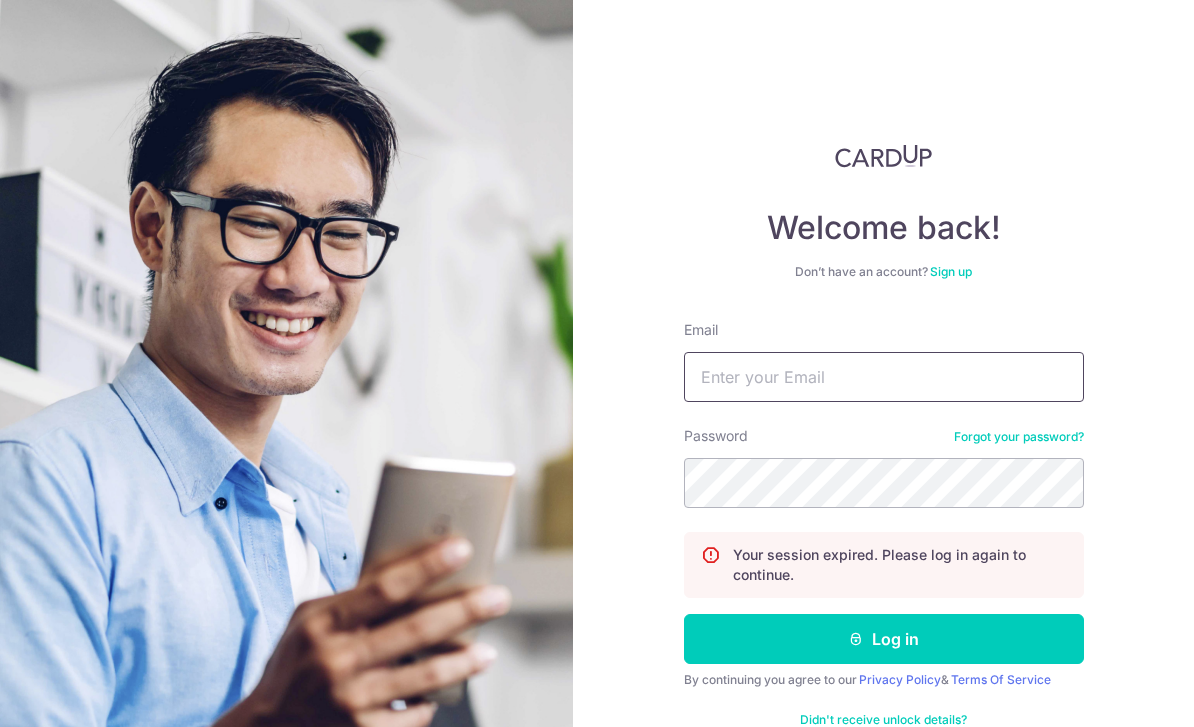 click on "Email" at bounding box center (884, 377) 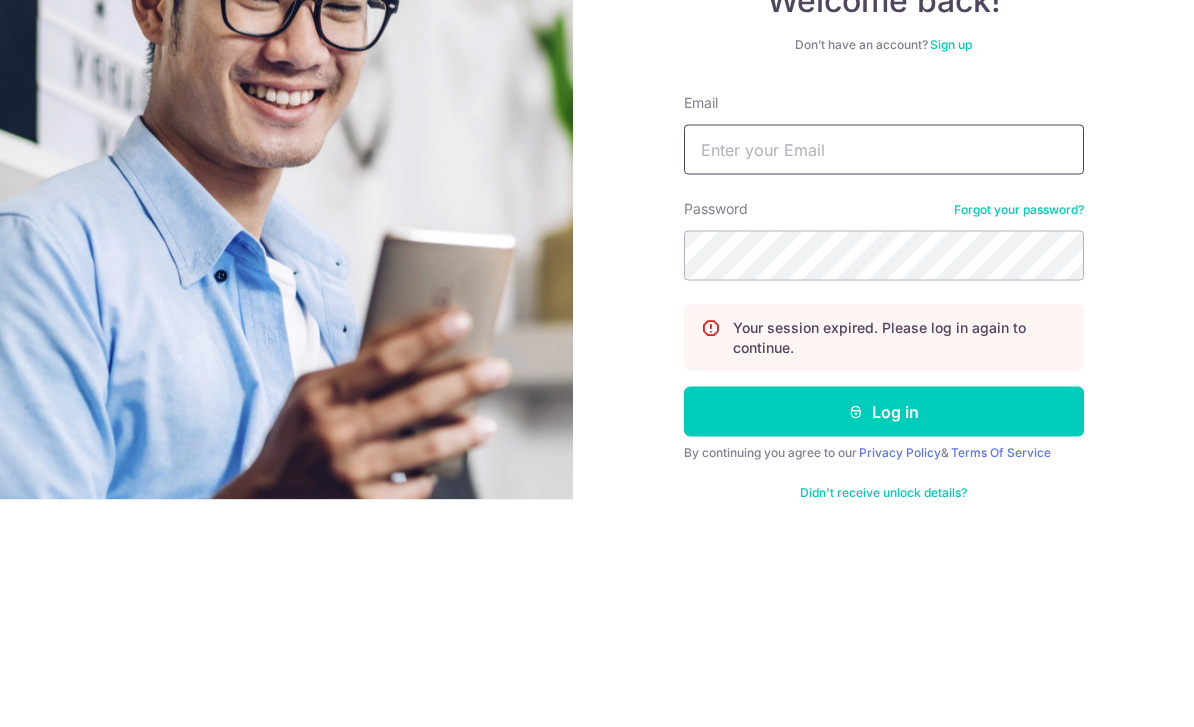 scroll, scrollTop: 0, scrollLeft: 0, axis: both 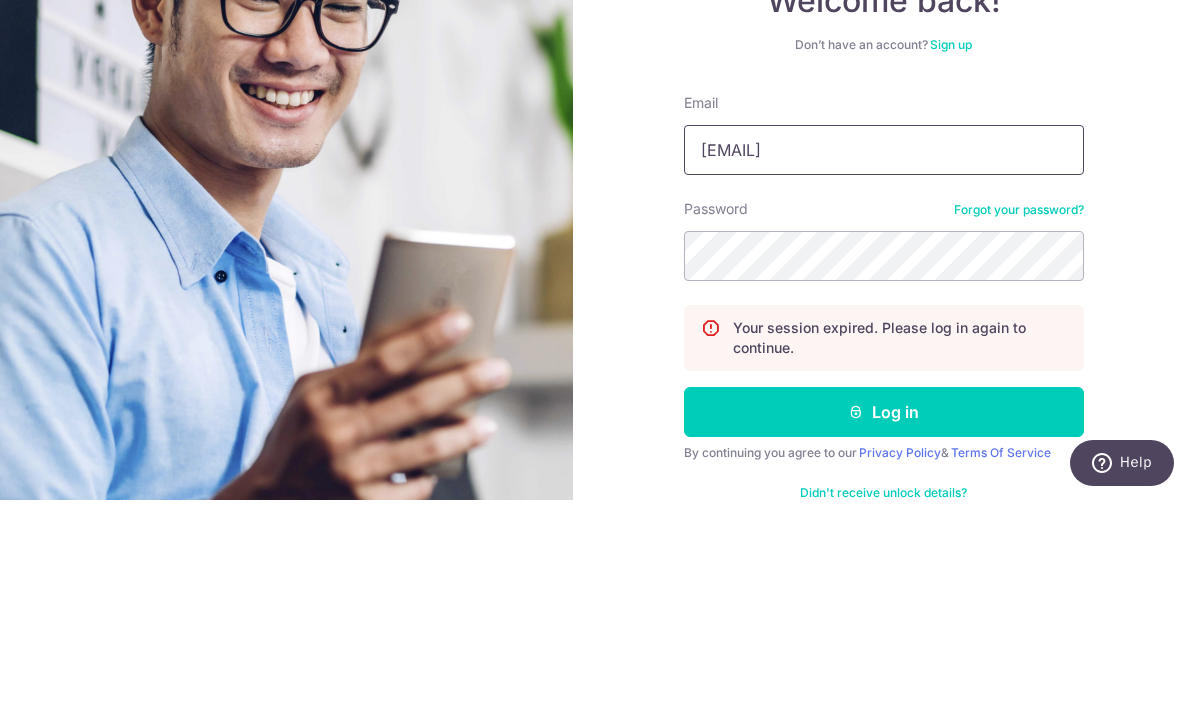 type on "Zhuopeiyi@hotmail.com" 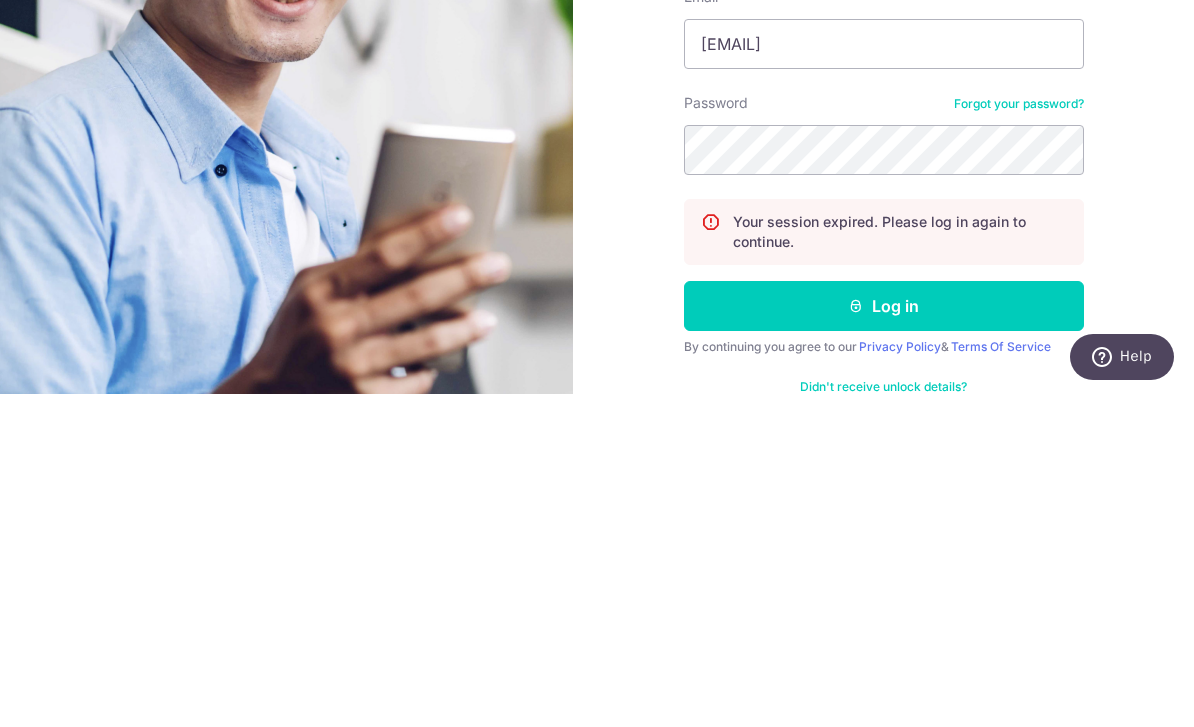 scroll, scrollTop: 64, scrollLeft: 0, axis: vertical 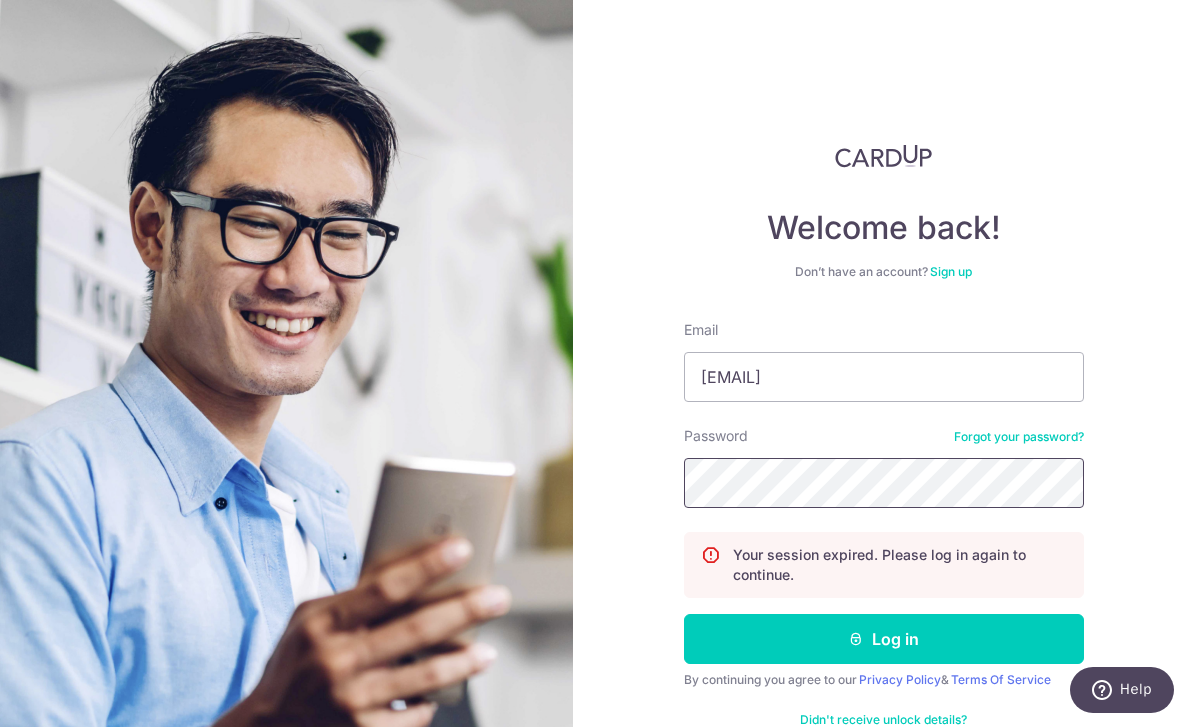 click on "Log in" at bounding box center (884, 639) 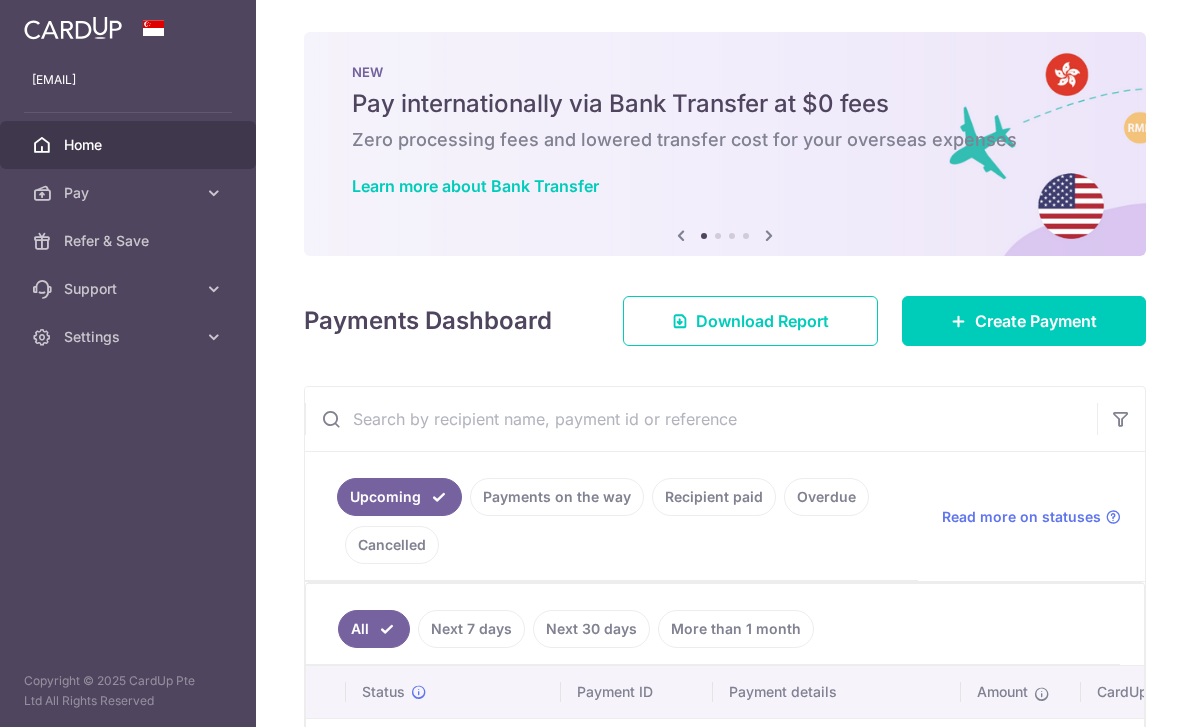 scroll, scrollTop: 0, scrollLeft: 0, axis: both 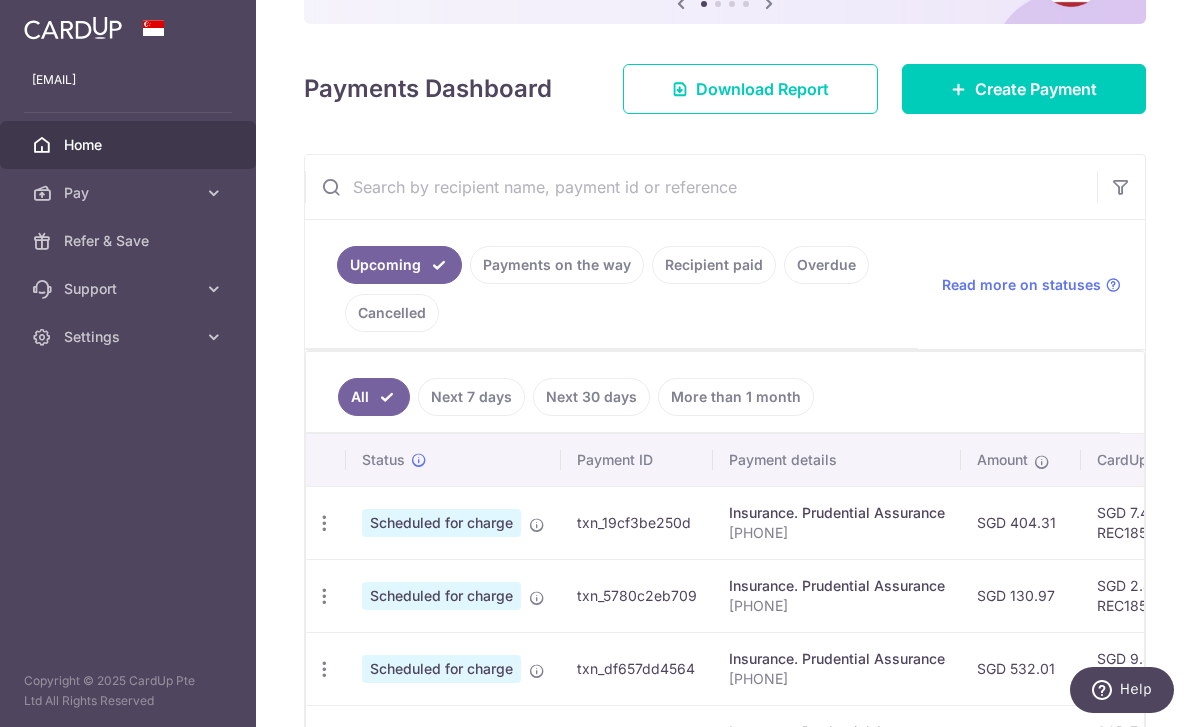 click on "Create Payment" at bounding box center (1036, 89) 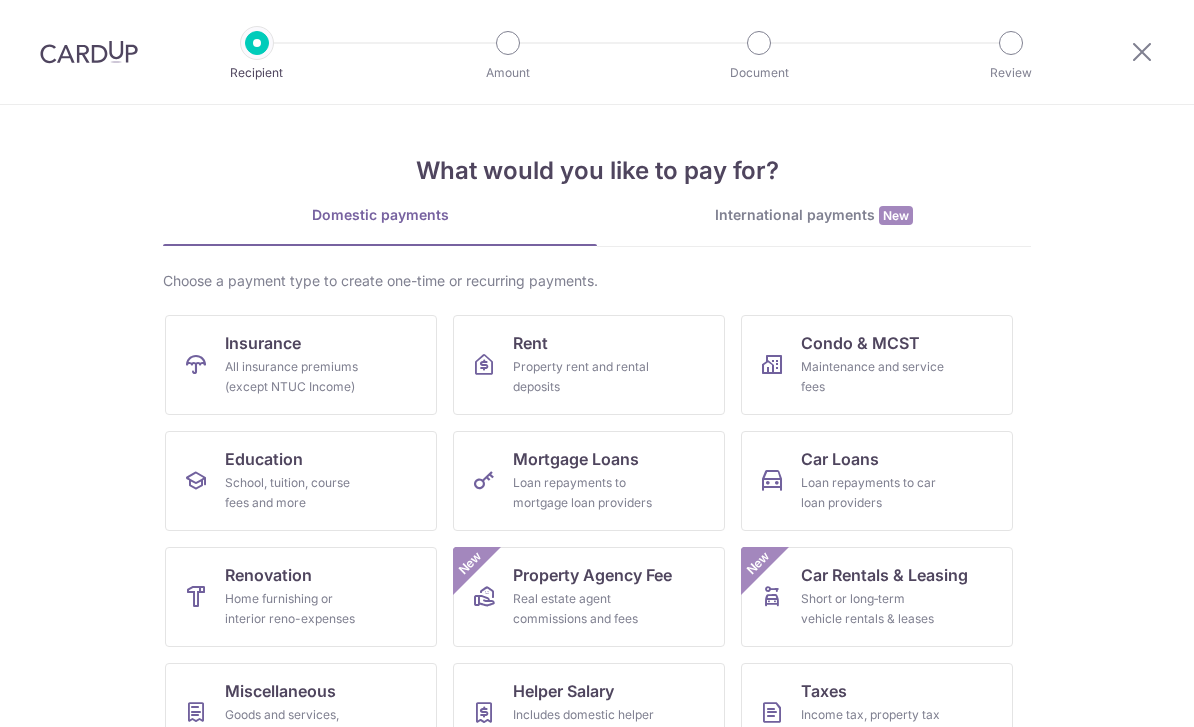scroll, scrollTop: 0, scrollLeft: 0, axis: both 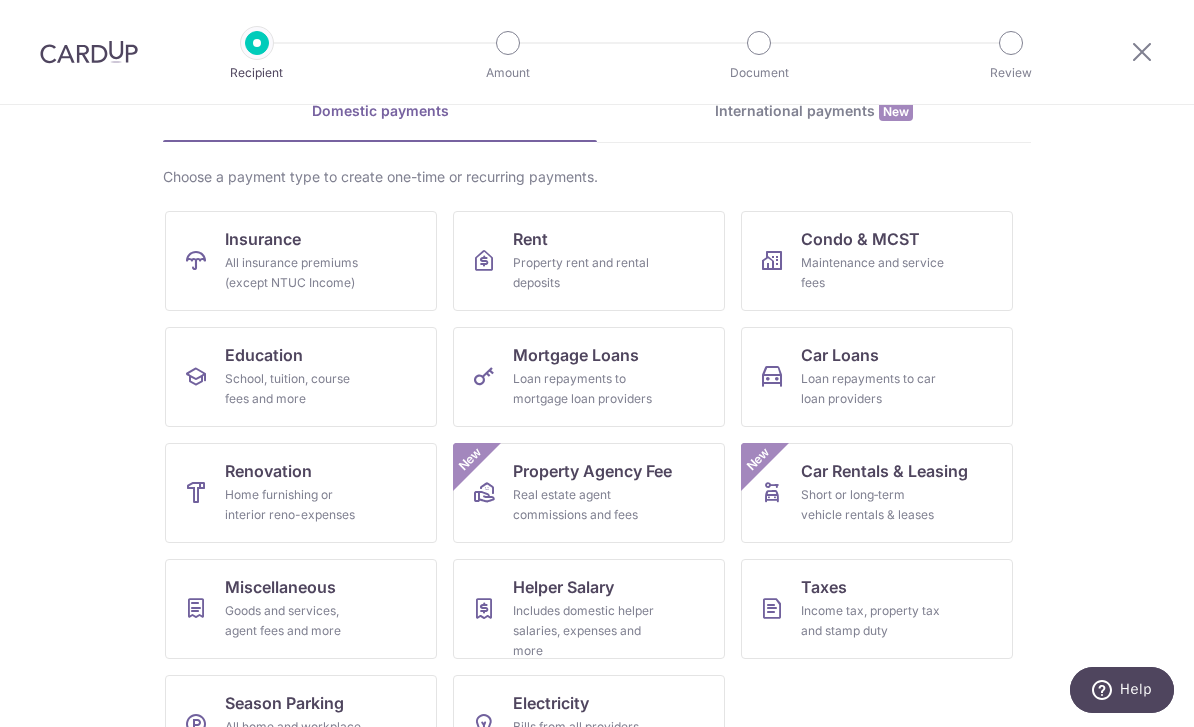 click on "Home furnishing or interior reno-expenses" at bounding box center (297, 505) 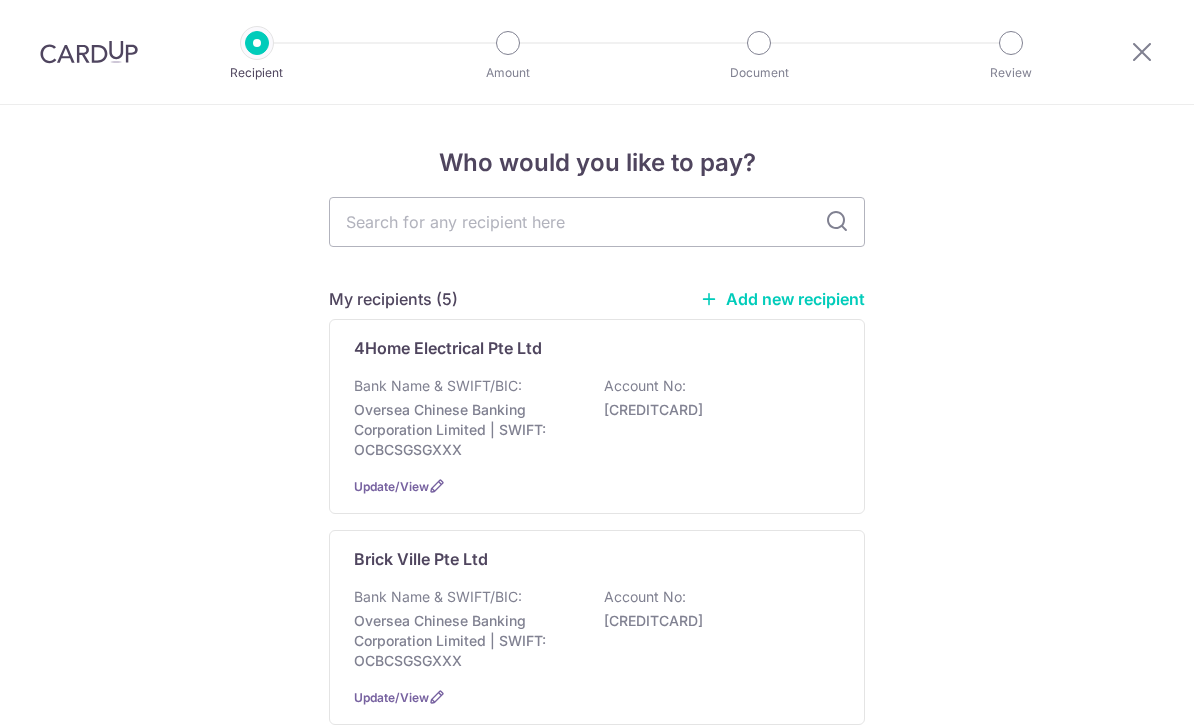 scroll, scrollTop: 0, scrollLeft: 0, axis: both 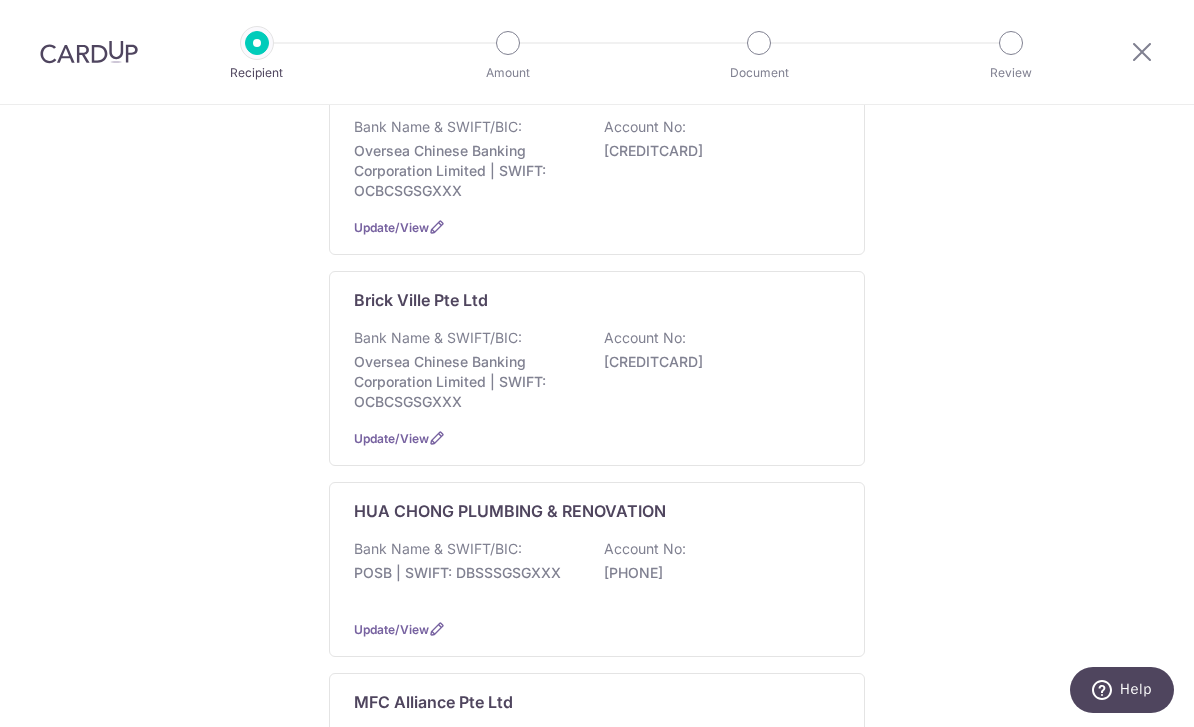 click on "Update/View" at bounding box center [391, 438] 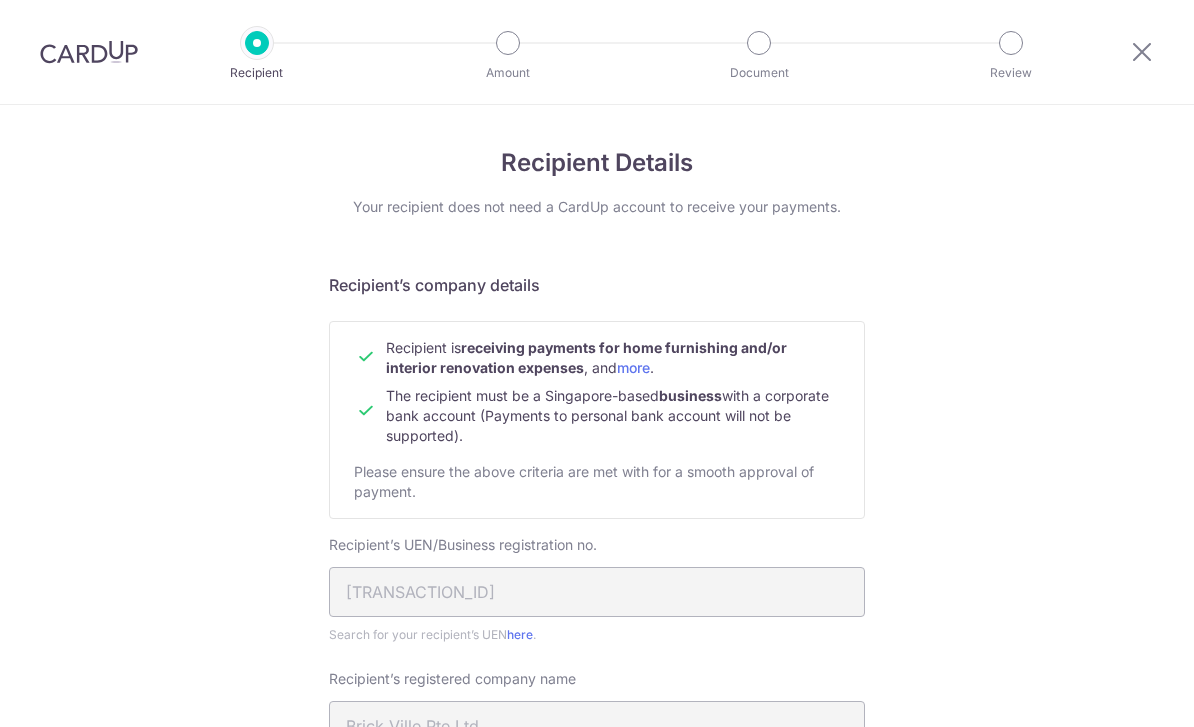 scroll, scrollTop: 0, scrollLeft: 0, axis: both 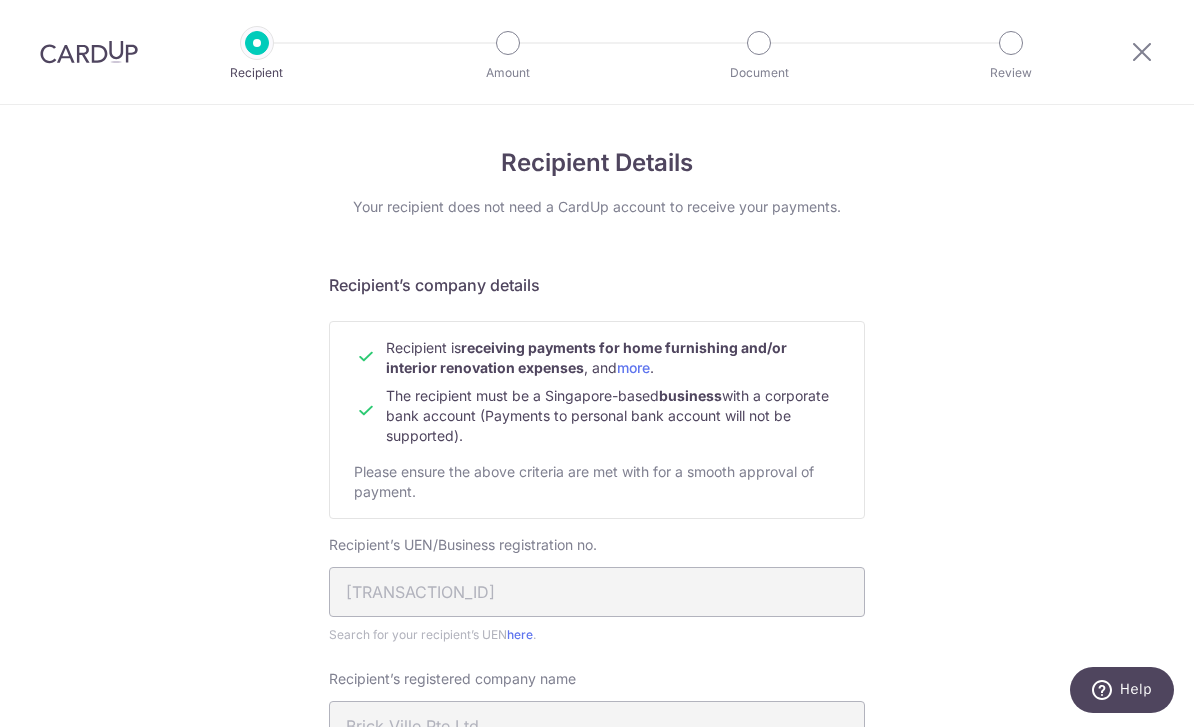 click at bounding box center [1142, 51] 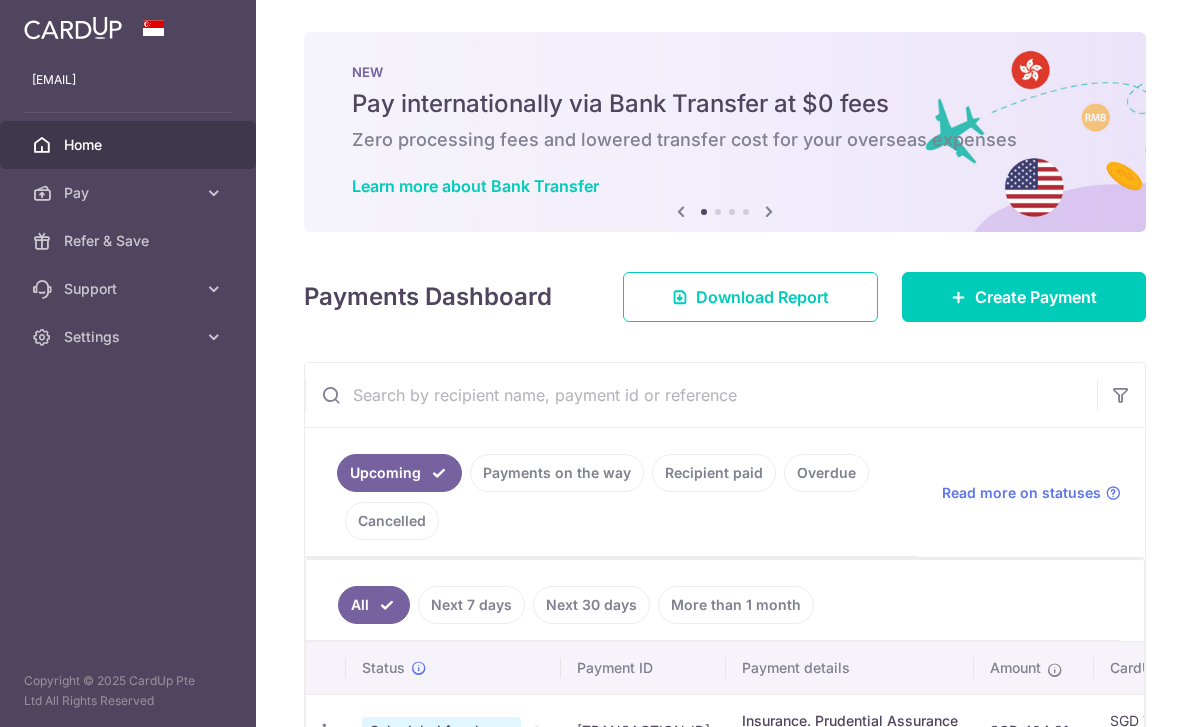 scroll, scrollTop: 0, scrollLeft: 0, axis: both 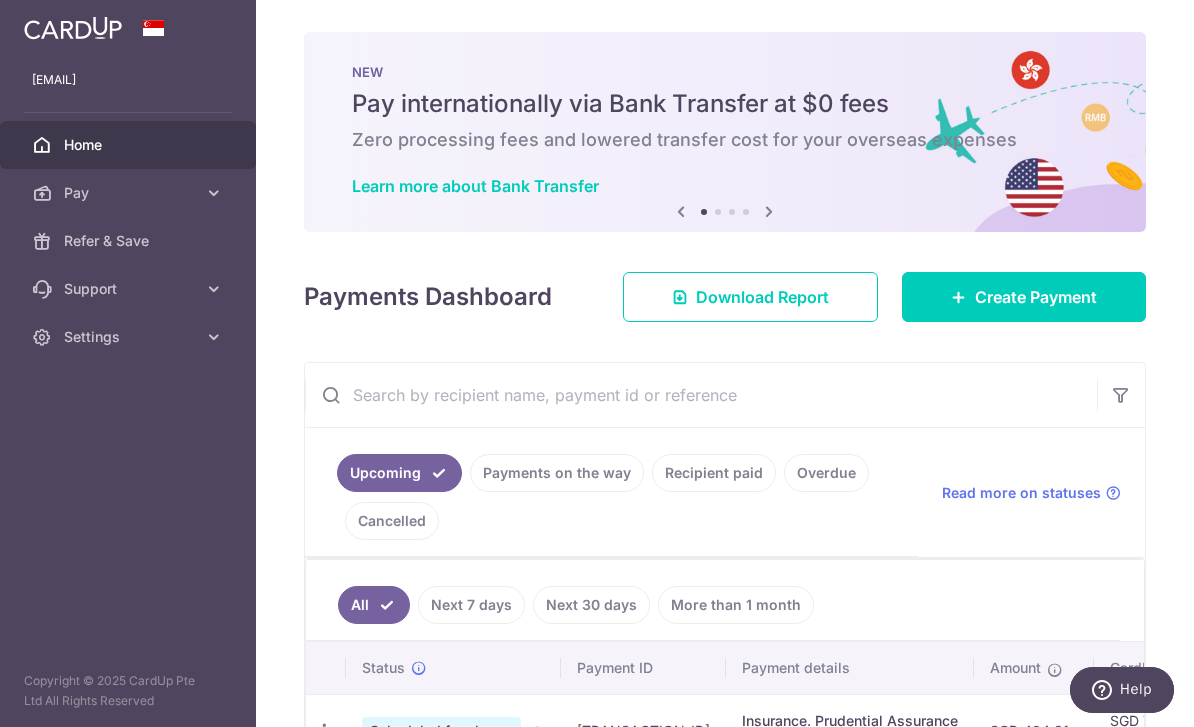 click on "Create Payment" at bounding box center (1036, 297) 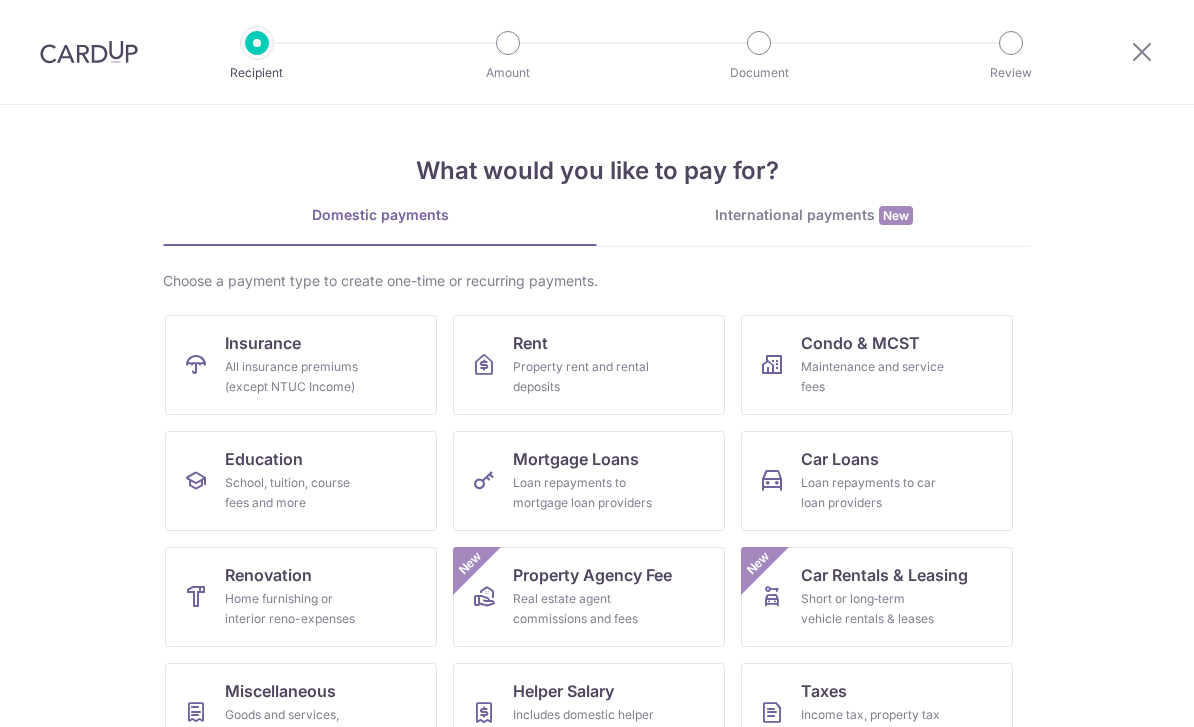 scroll, scrollTop: 0, scrollLeft: 0, axis: both 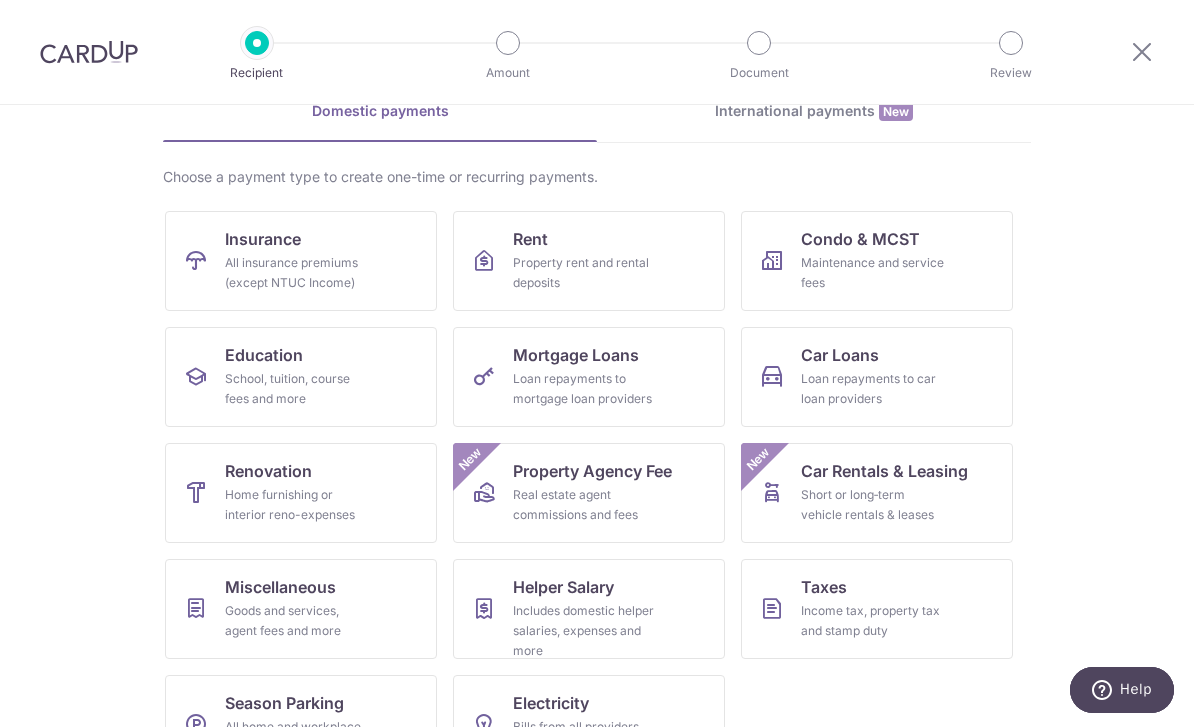 click on "Renovation Home furnishing or interior reno-expenses" at bounding box center (301, 493) 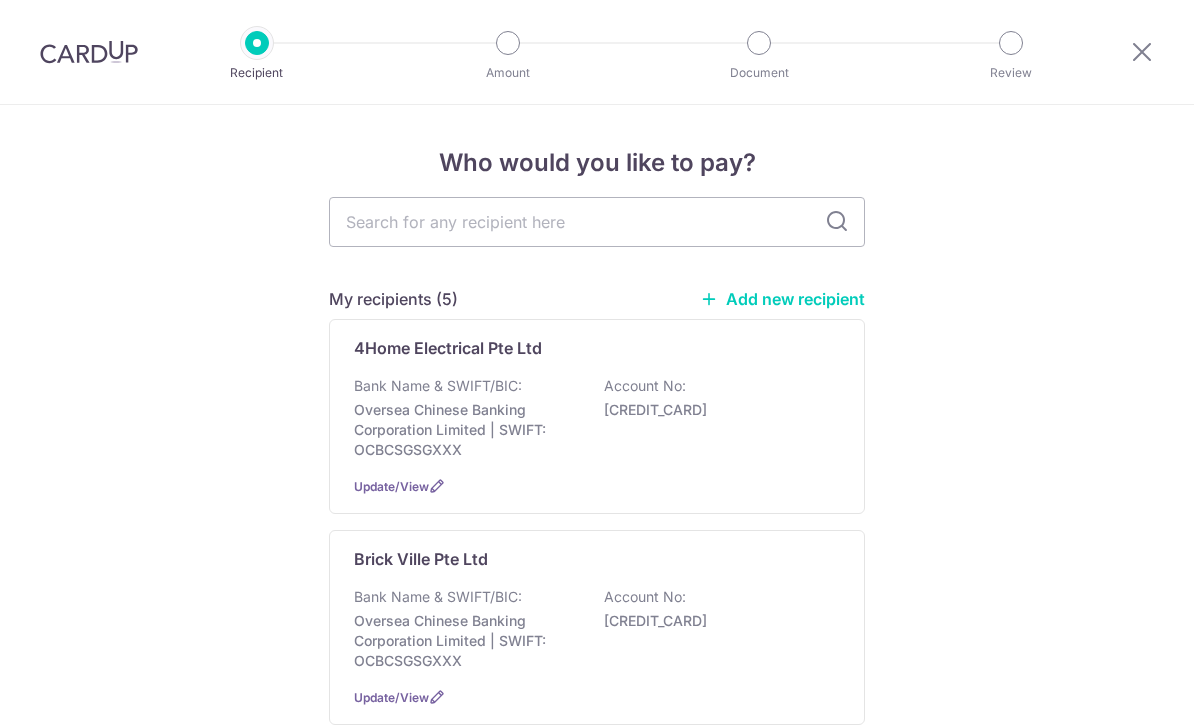 scroll, scrollTop: 0, scrollLeft: 0, axis: both 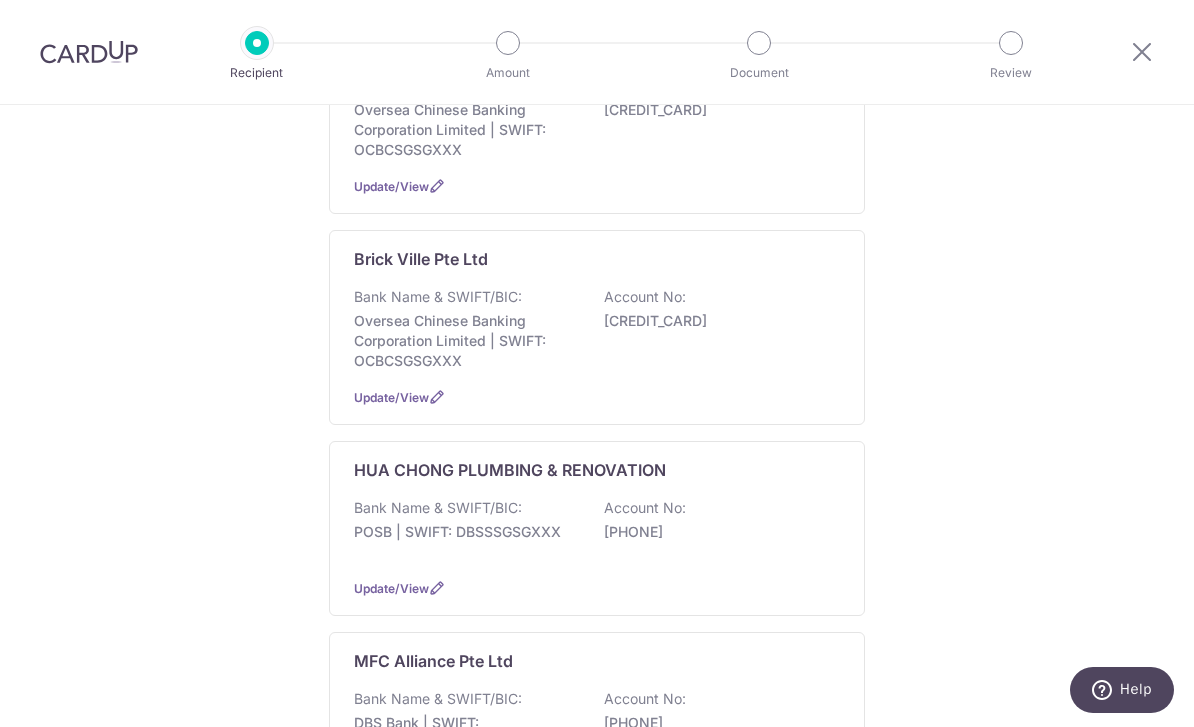 click on "Update/View" at bounding box center [391, 397] 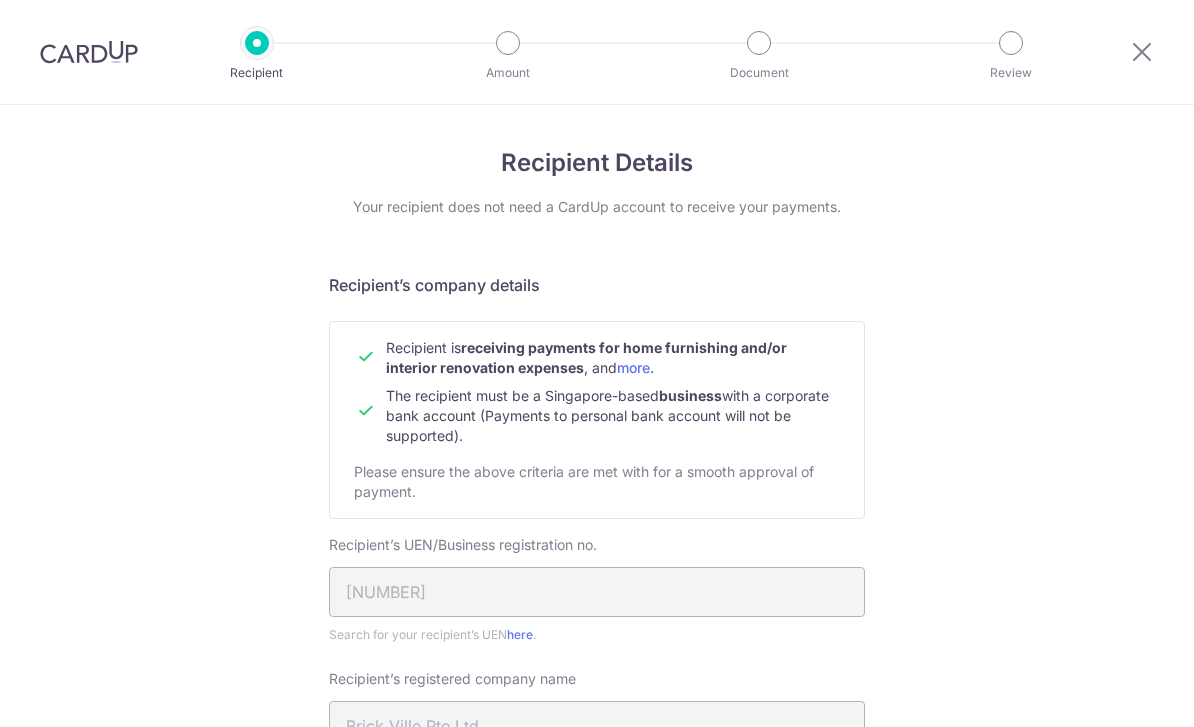 scroll, scrollTop: 0, scrollLeft: 0, axis: both 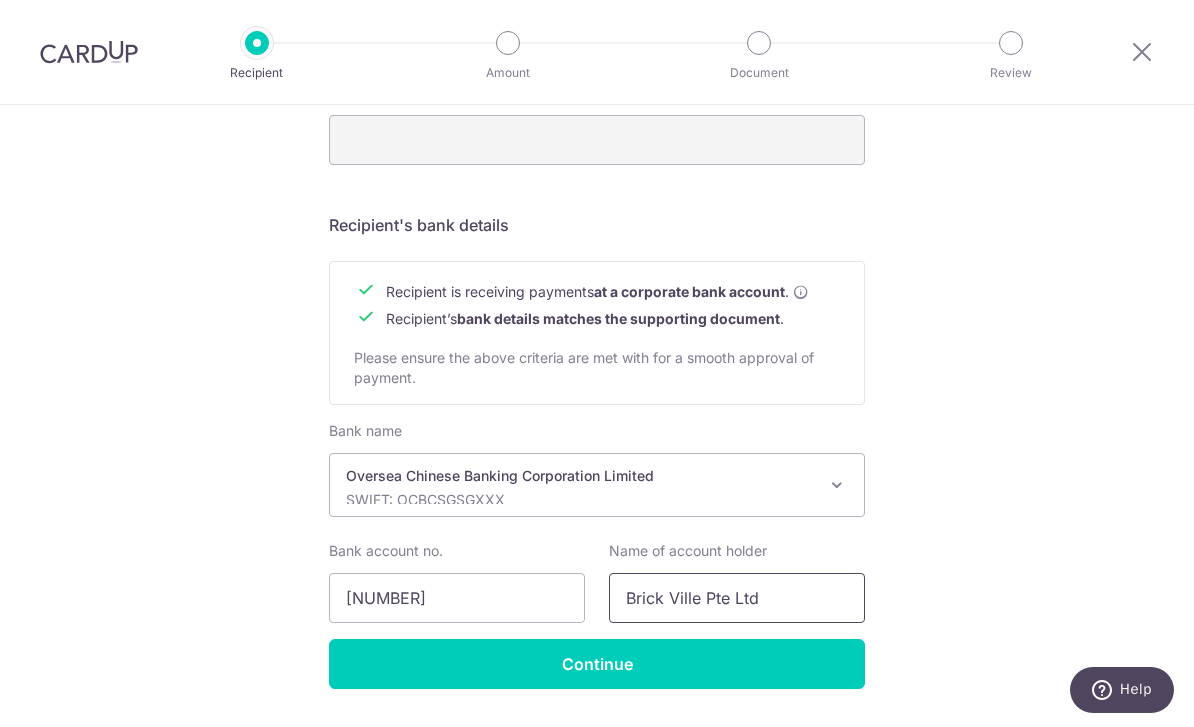 click on "Brick Ville Pte Ltd" at bounding box center (737, 598) 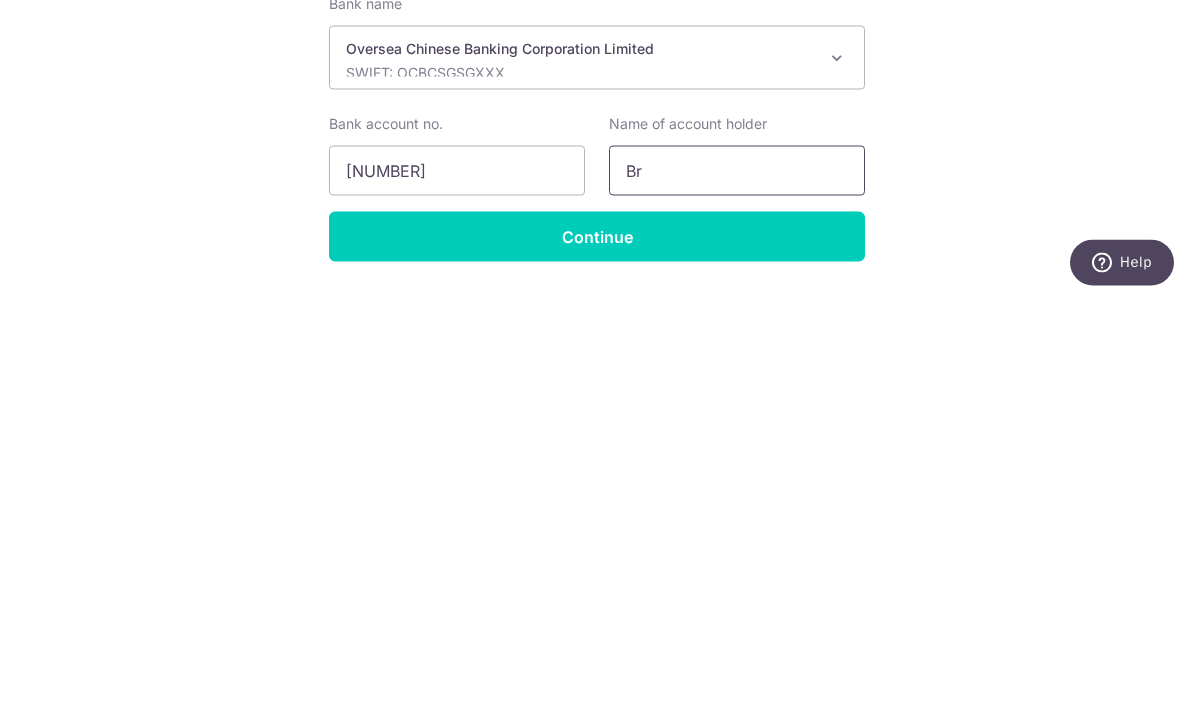 type on "B" 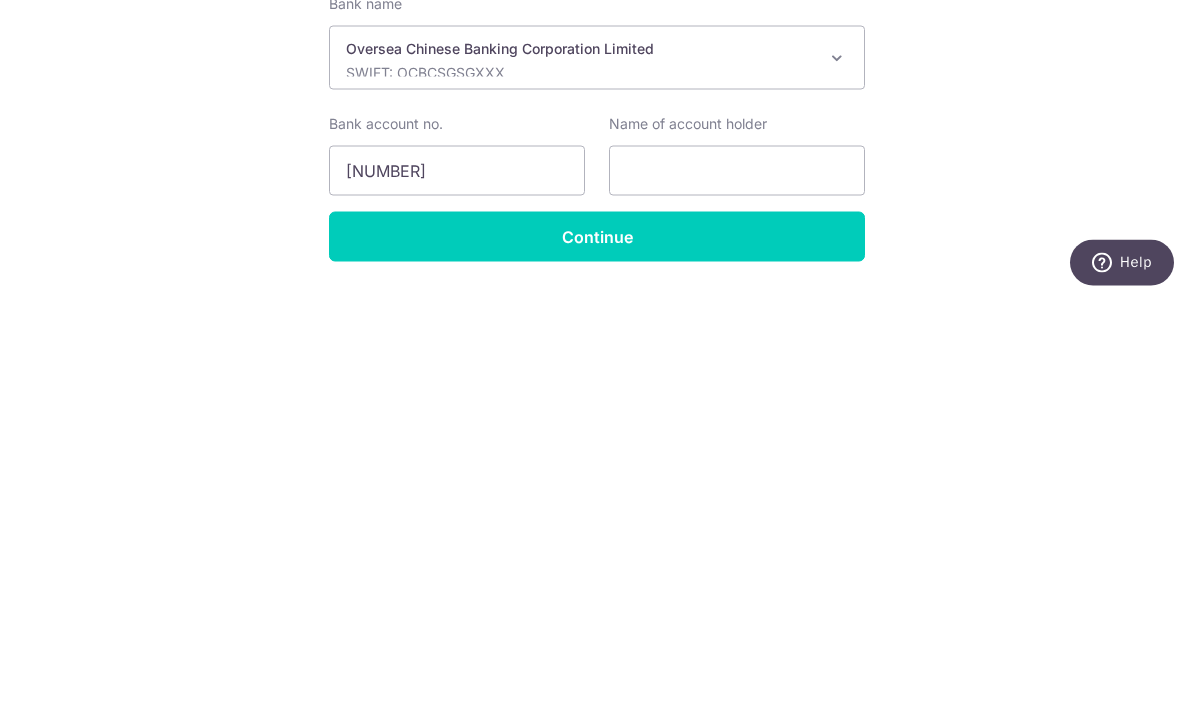 click on "Recipient Details
Your recipient does not need a CardUp account to receive your payments.
Recipient’s company details
Recipient is  receiving payments for home furnishing and/or interior renovation expenses , and  more .
The recipient must be a Singapore-based  business  with a corporate bank account (Payments to personal bank account will not be supported).
Please ensure the above criteria are met with for a smooth approval of payment.
Recipient’s UEN/Business registration no.
202240326D
Search for your recipient’s UEN  here ." at bounding box center [597, 45] 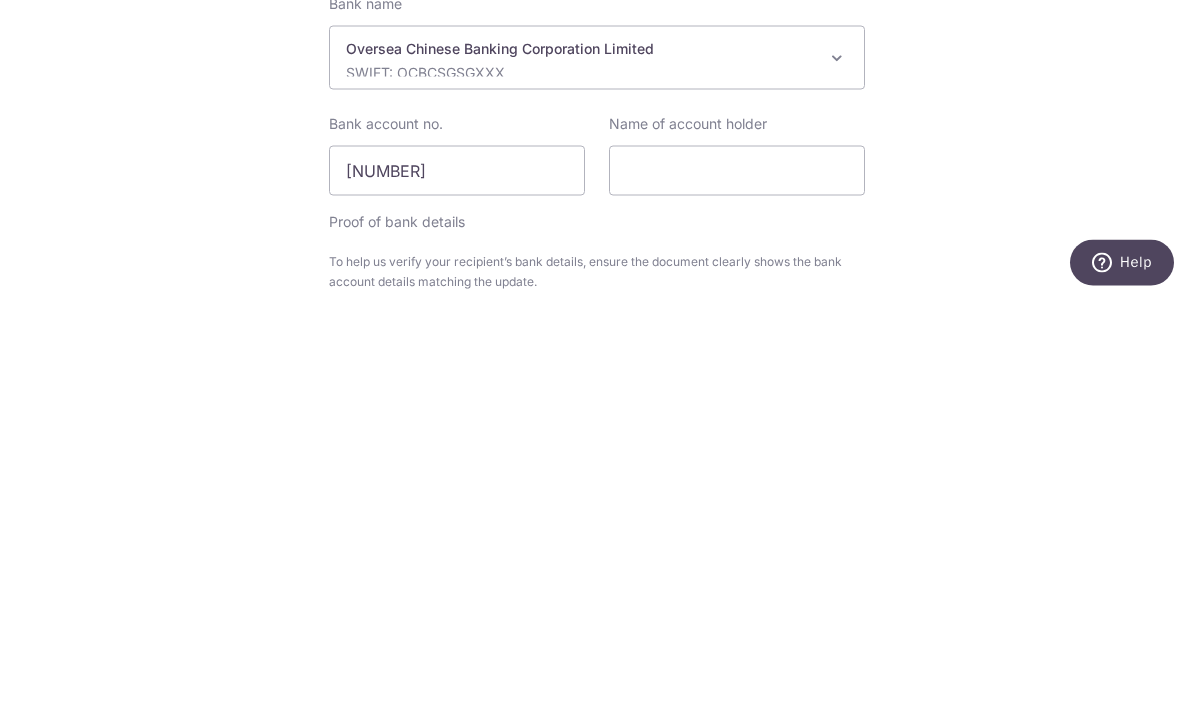 scroll, scrollTop: 64, scrollLeft: 0, axis: vertical 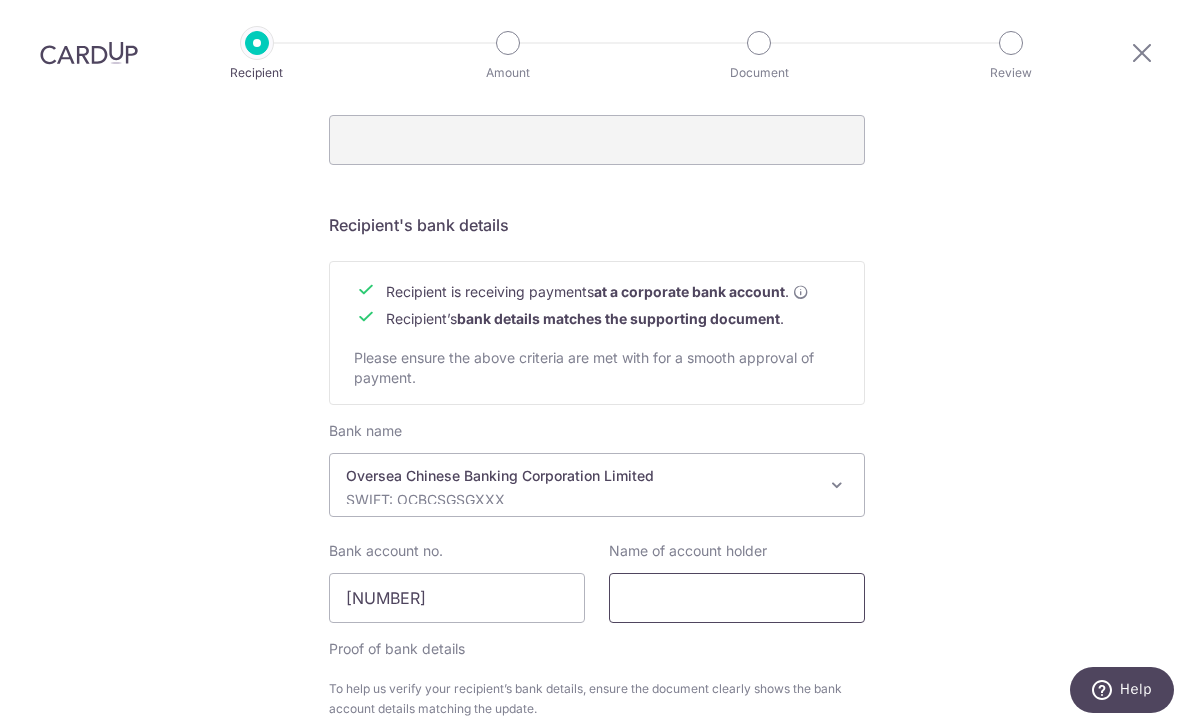 click at bounding box center (737, 598) 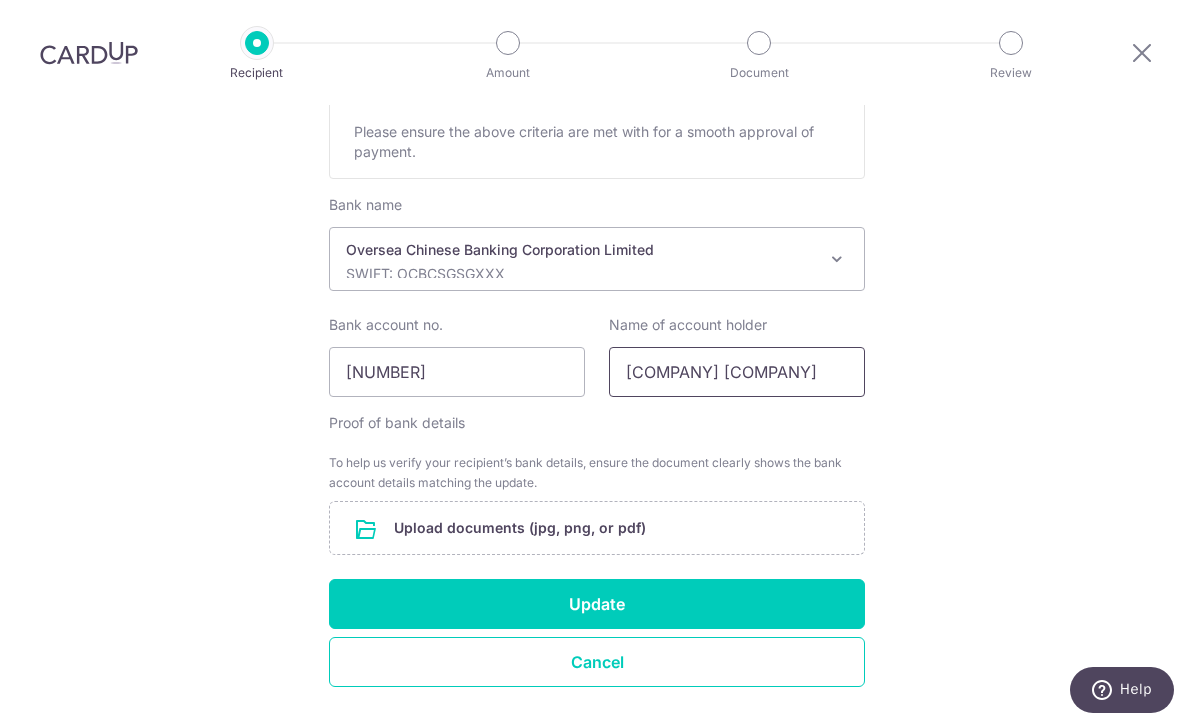 scroll, scrollTop: 1022, scrollLeft: 0, axis: vertical 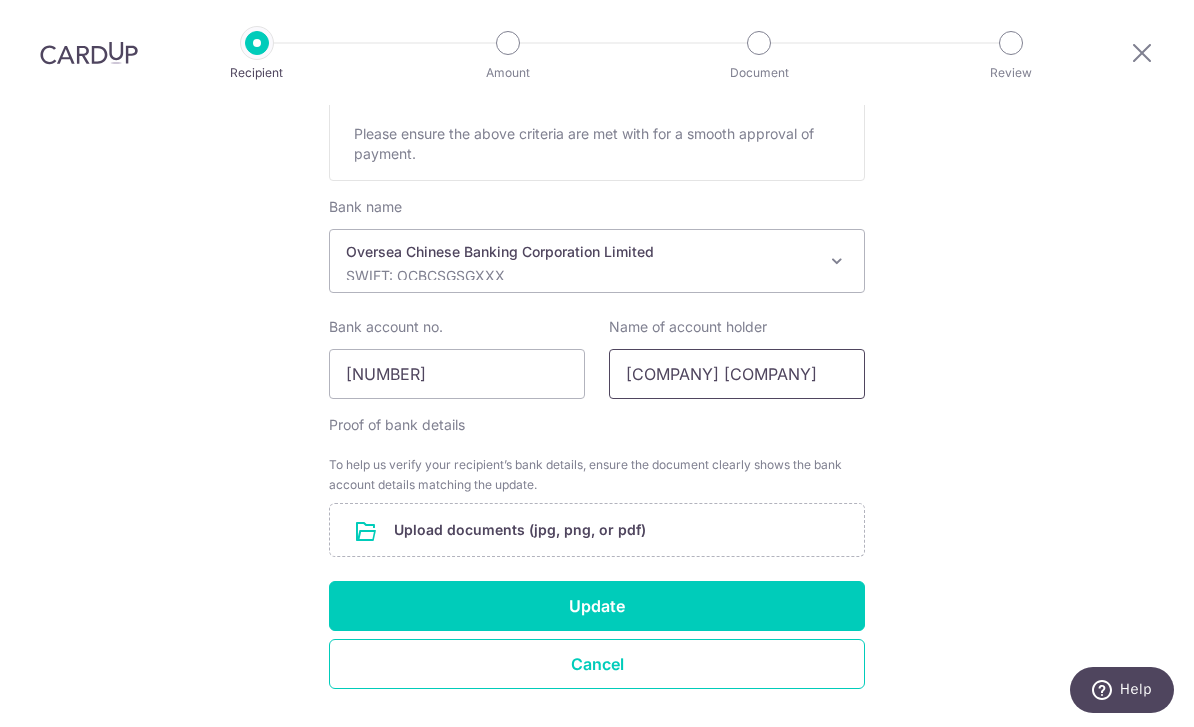 type on "Fabxst Pte Ltd" 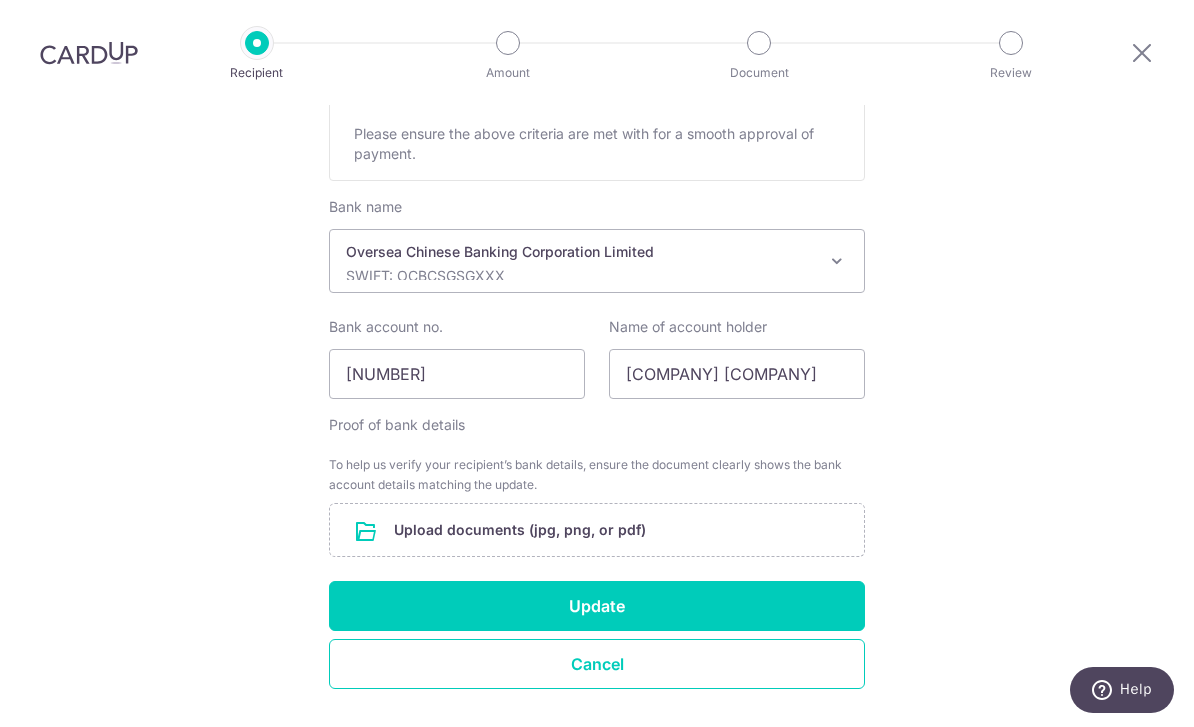 click at bounding box center [597, 530] 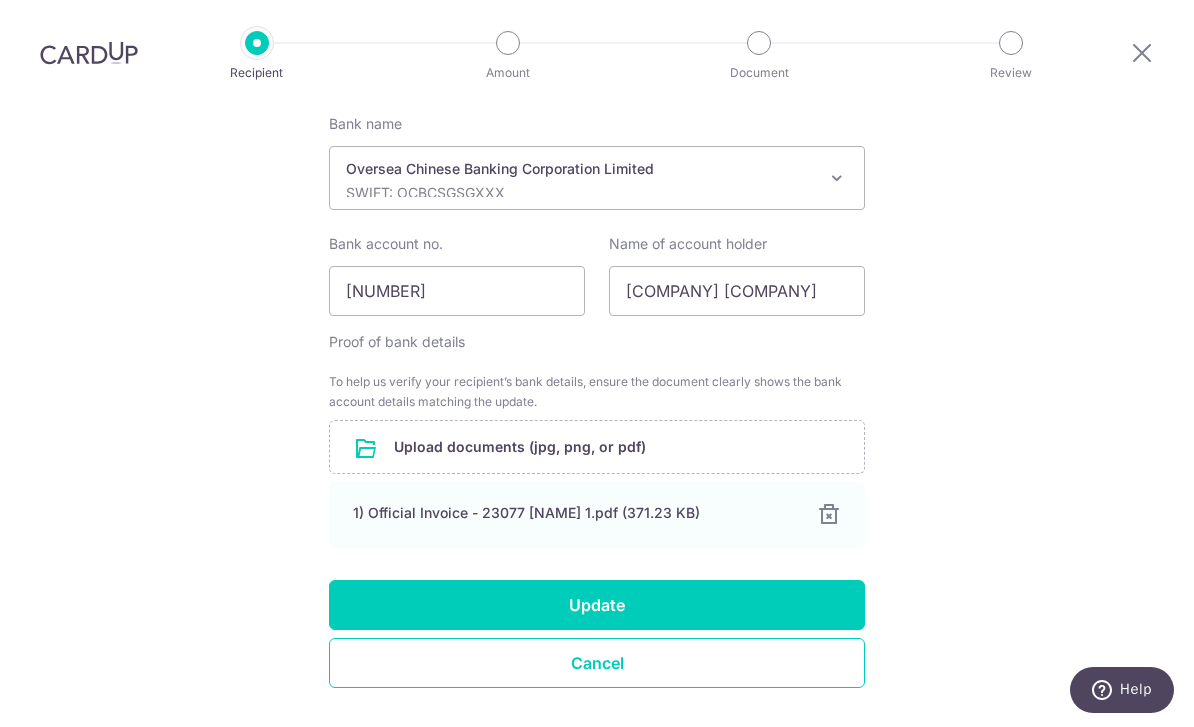 scroll, scrollTop: 1104, scrollLeft: 0, axis: vertical 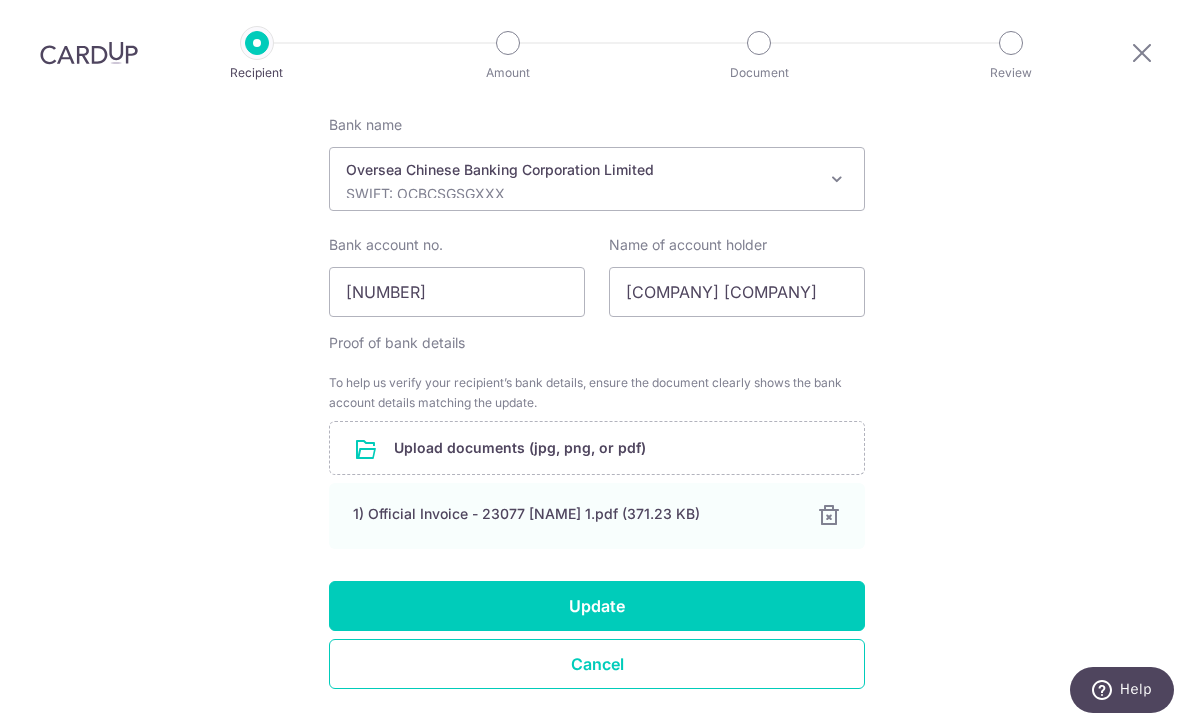 click on "Update" at bounding box center [597, 606] 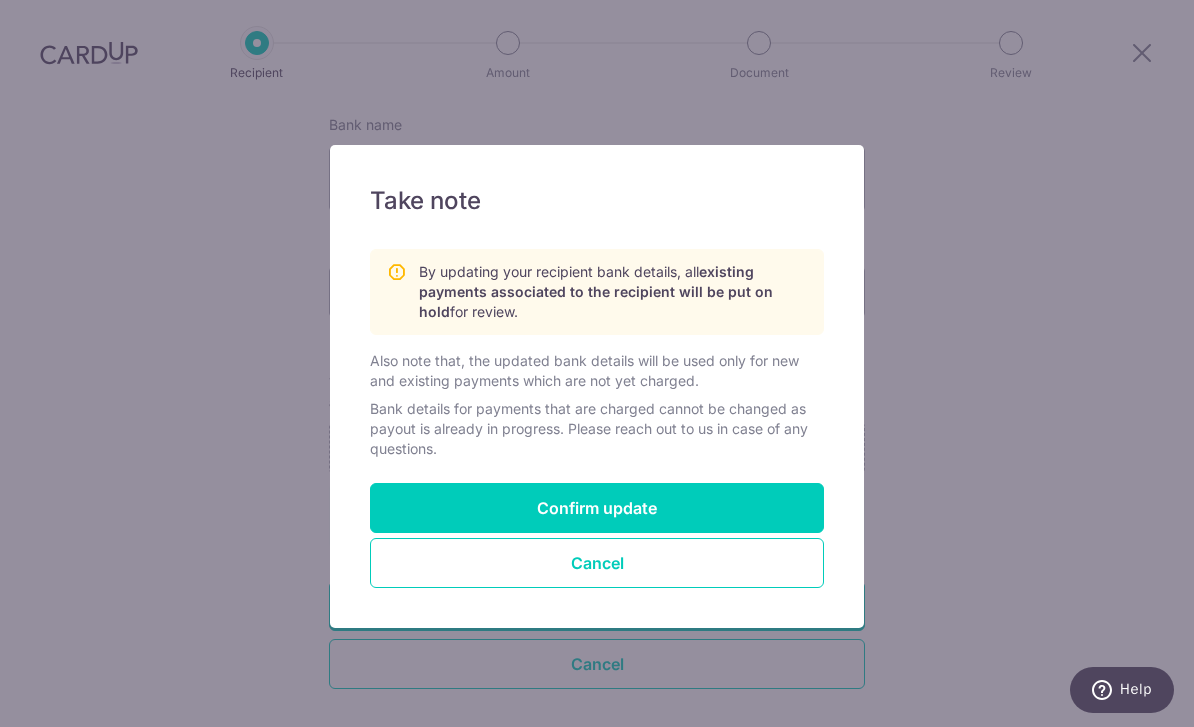 click on "Confirm update" at bounding box center (597, 508) 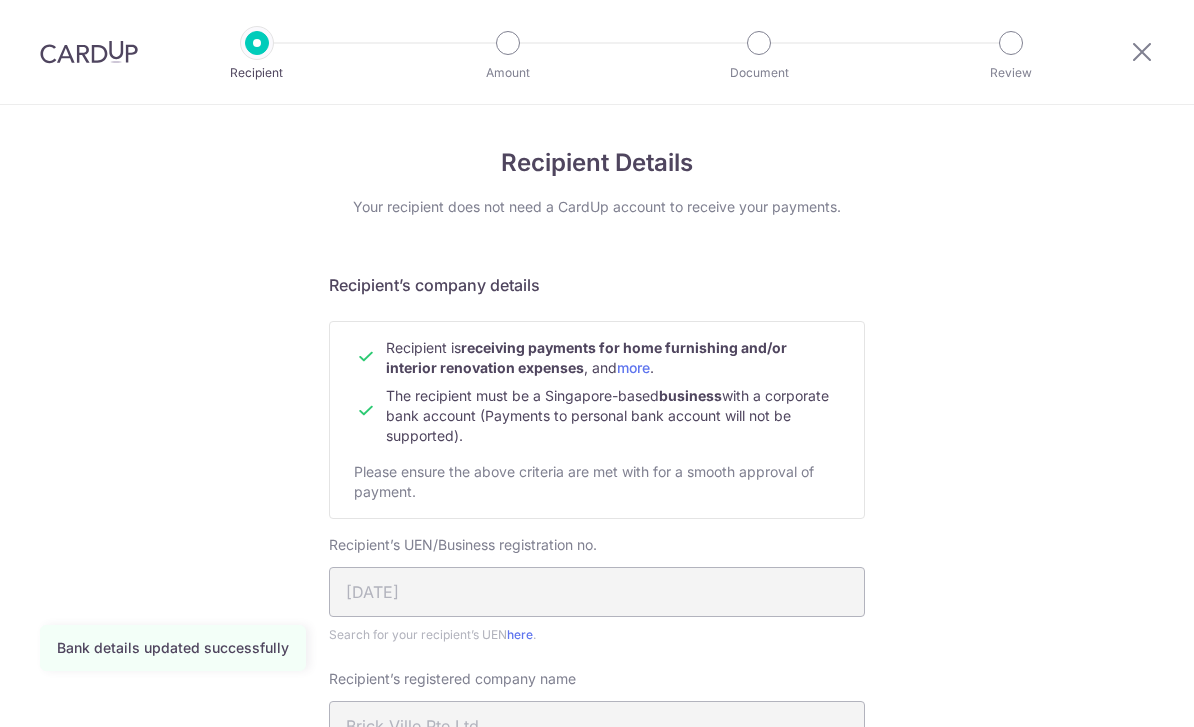 scroll, scrollTop: 0, scrollLeft: 0, axis: both 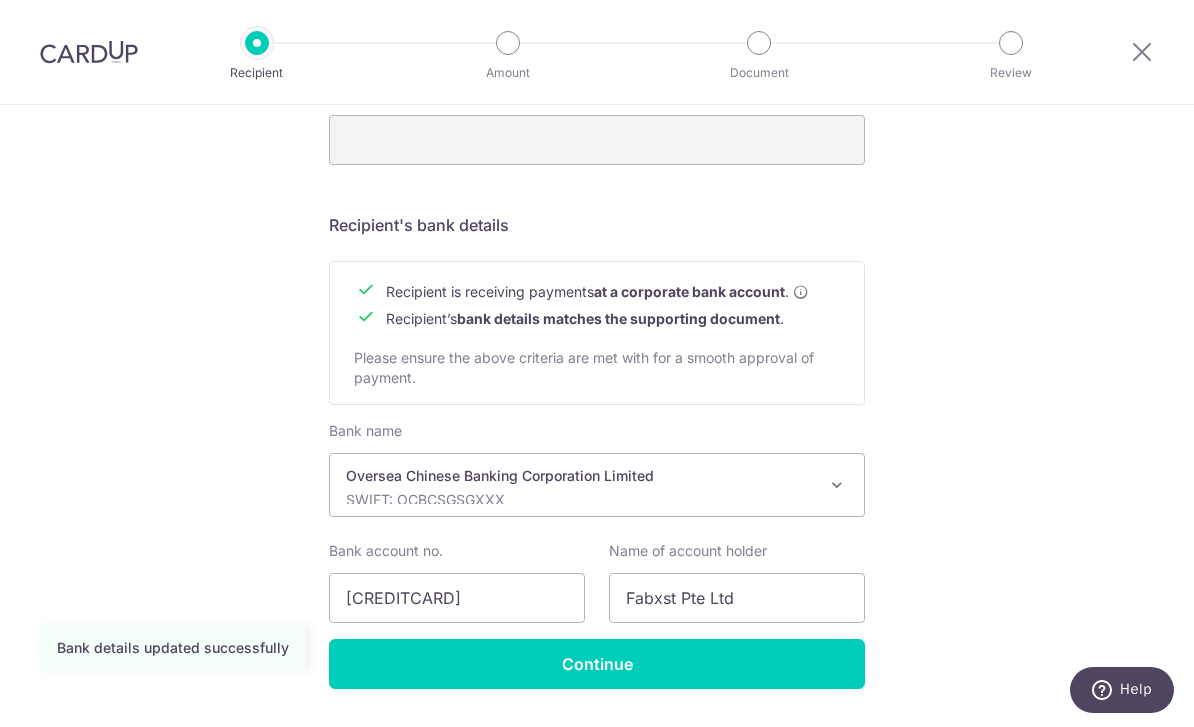 click on "Continue" at bounding box center (597, 664) 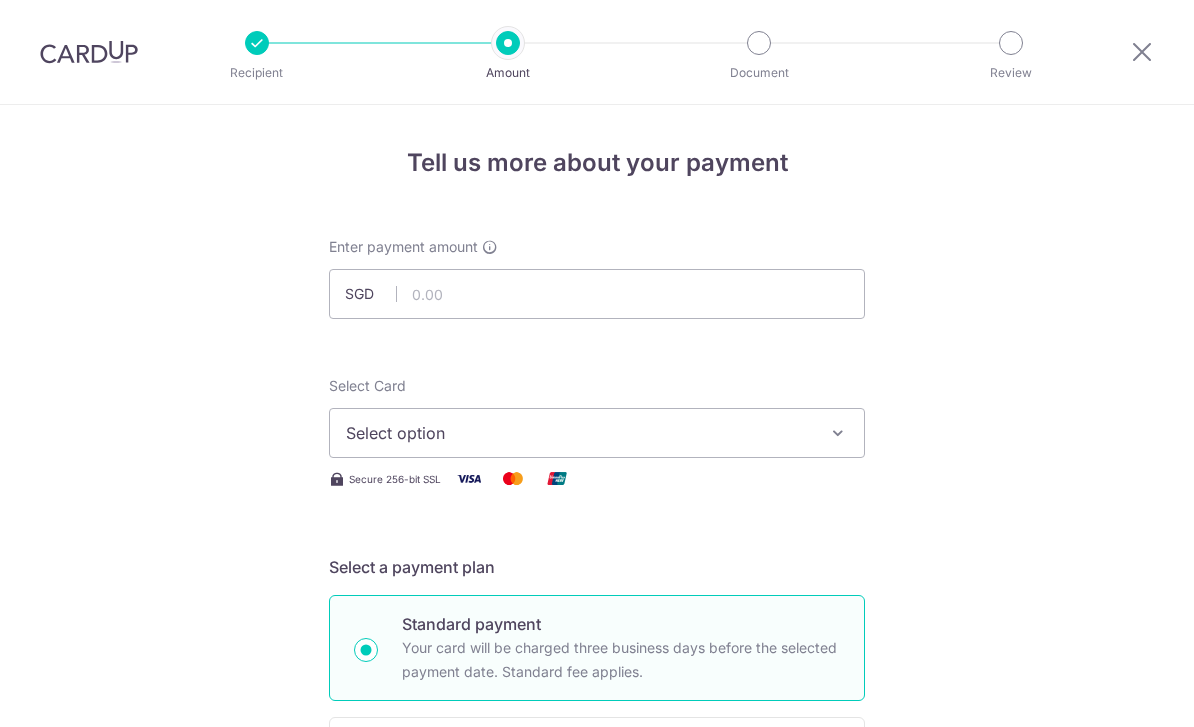 scroll, scrollTop: 0, scrollLeft: 0, axis: both 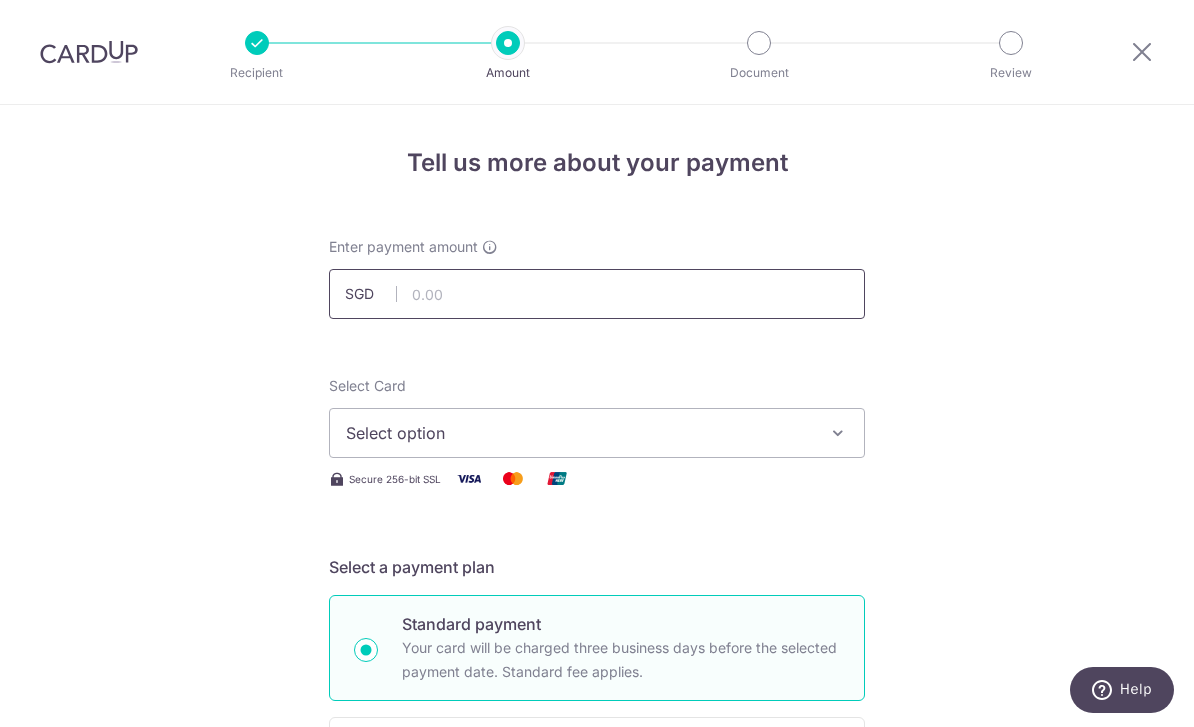 click at bounding box center (597, 294) 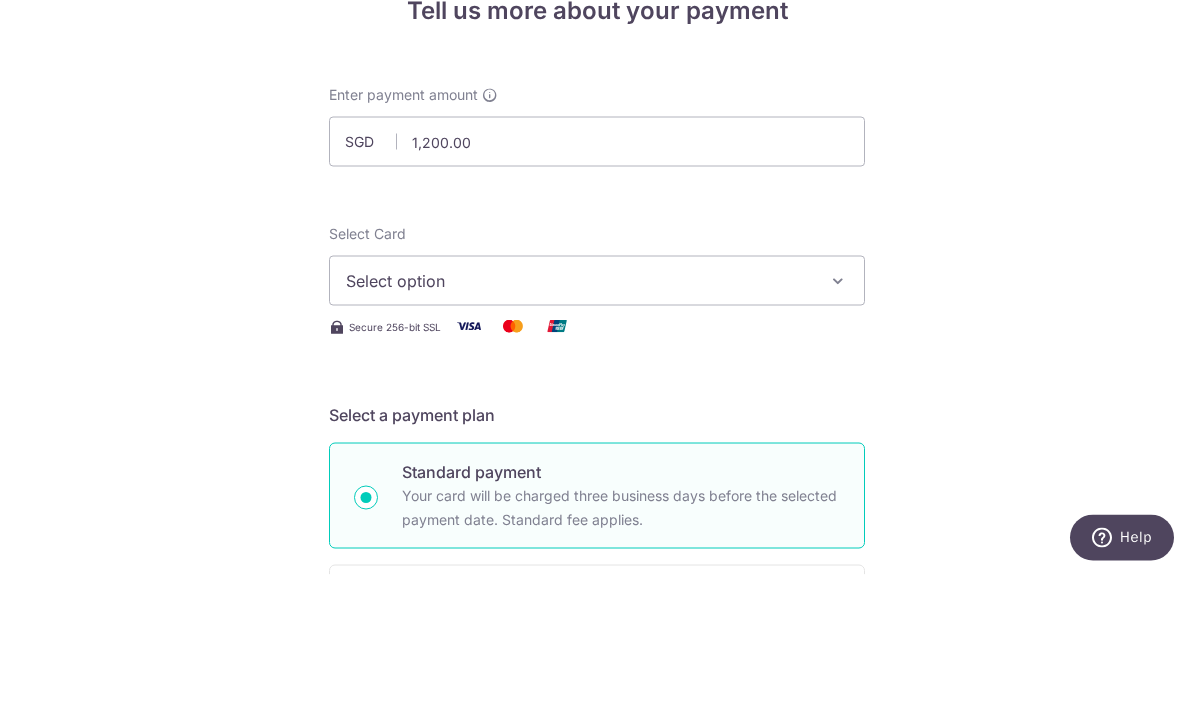 scroll, scrollTop: 64, scrollLeft: 0, axis: vertical 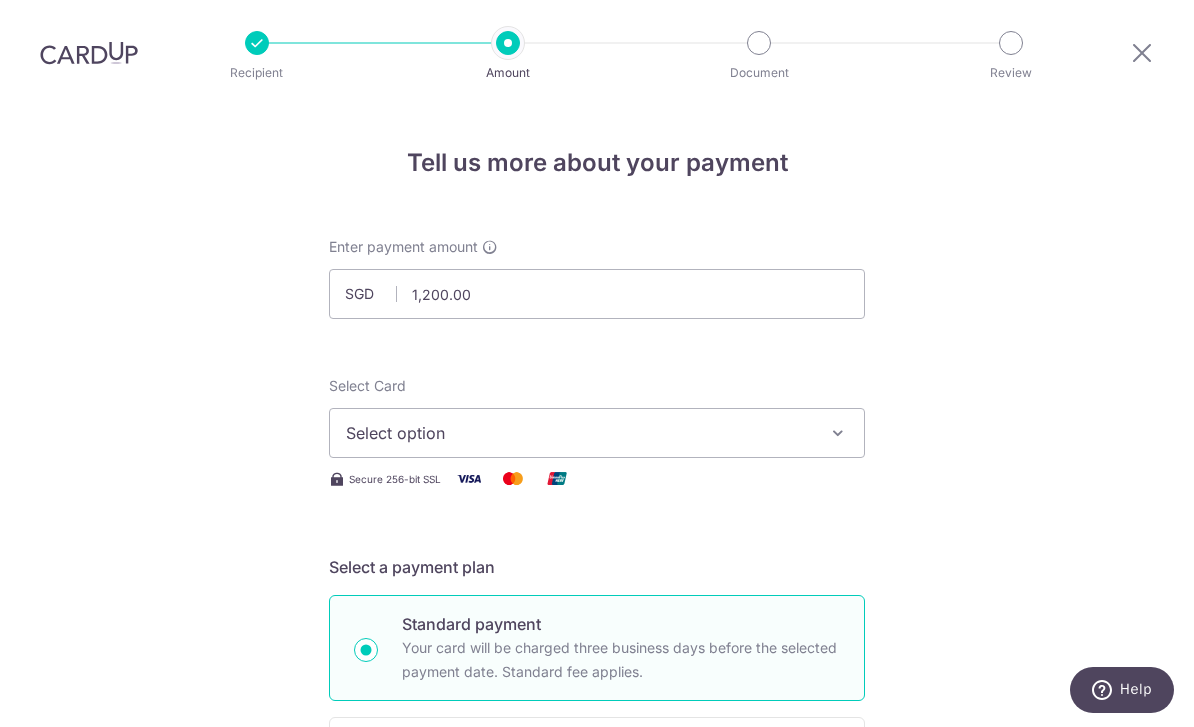 click at bounding box center [838, 433] 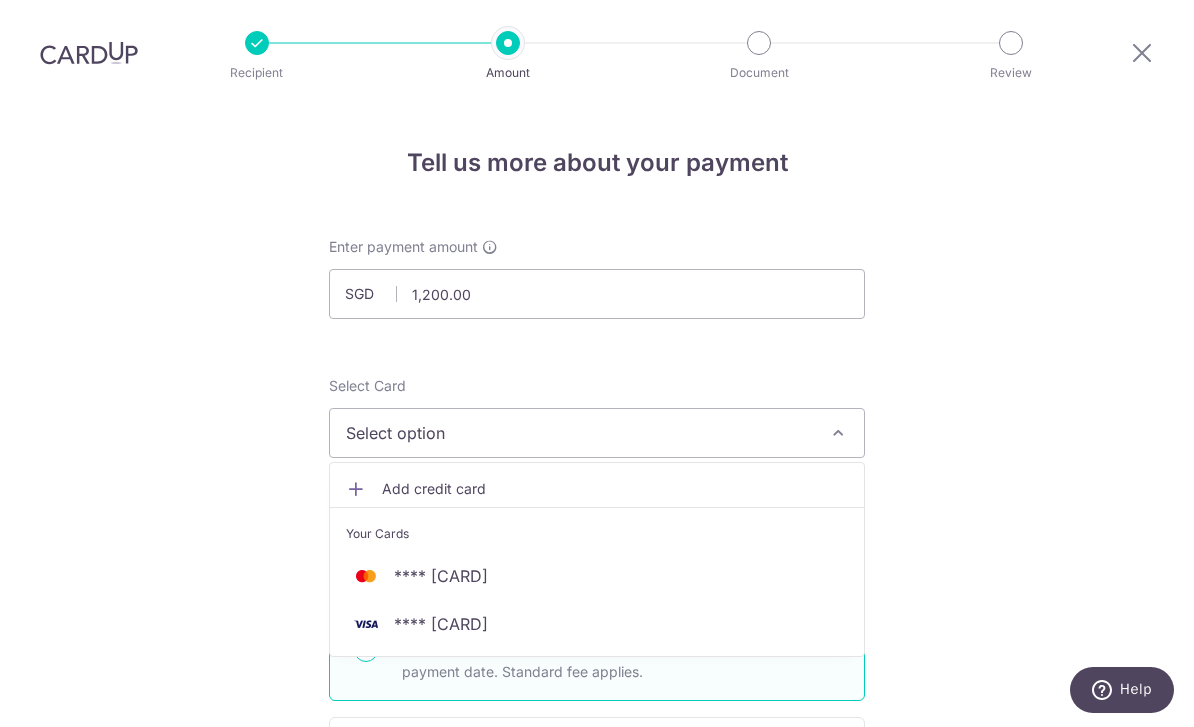 click at bounding box center (597, 363) 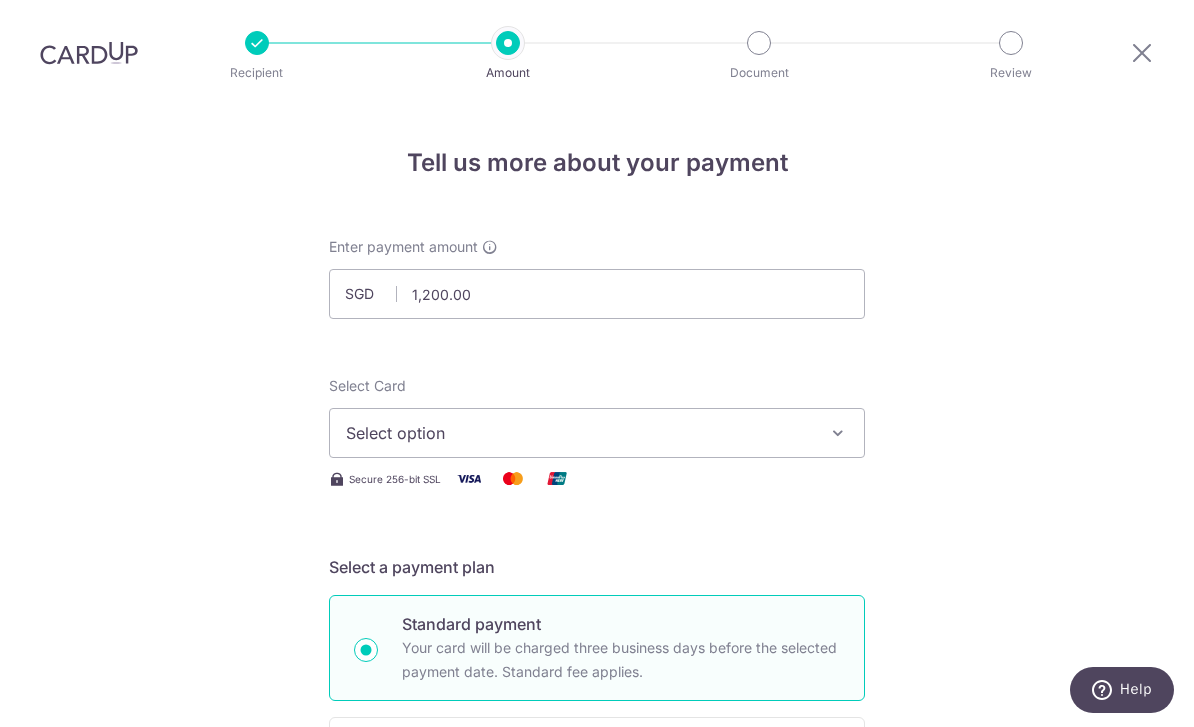 scroll, scrollTop: 0, scrollLeft: 0, axis: both 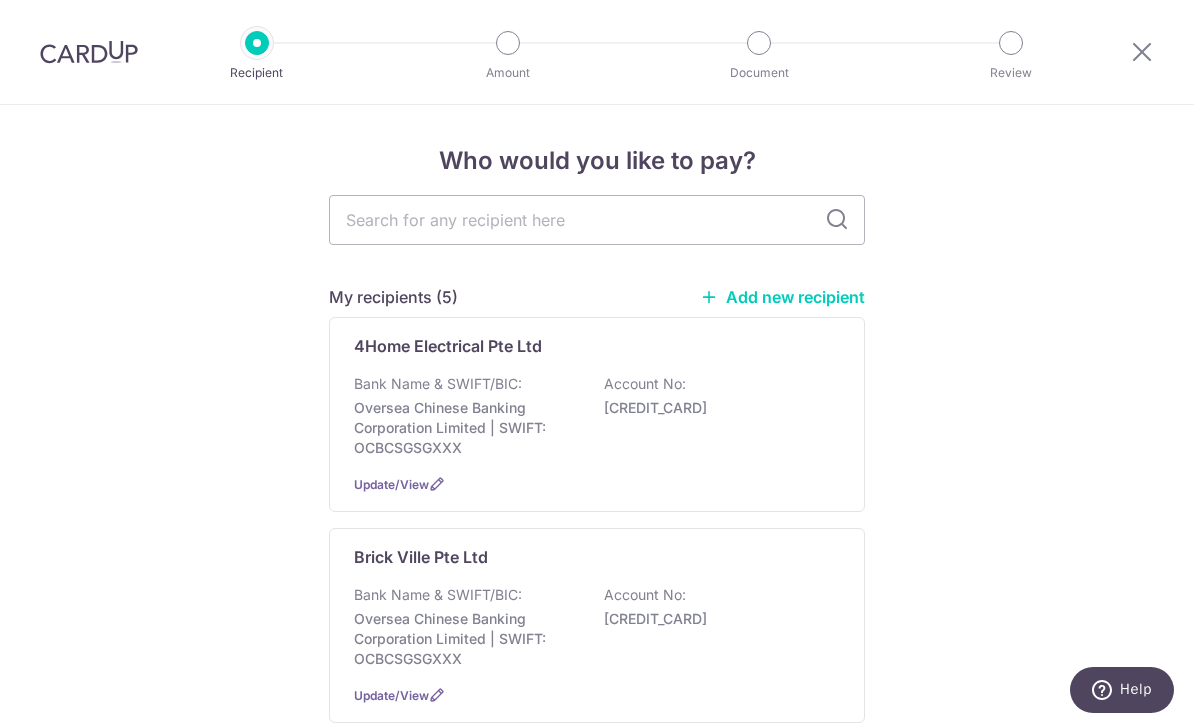 click on "Add new recipient" at bounding box center [782, 297] 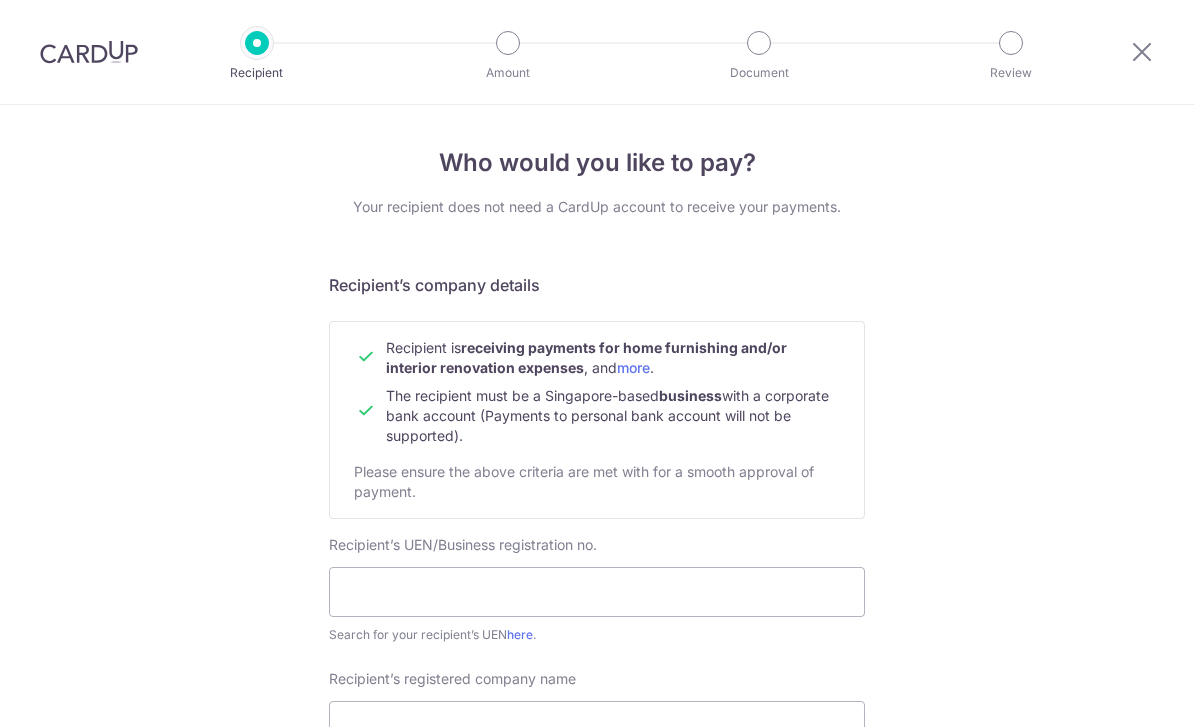 scroll, scrollTop: 0, scrollLeft: 0, axis: both 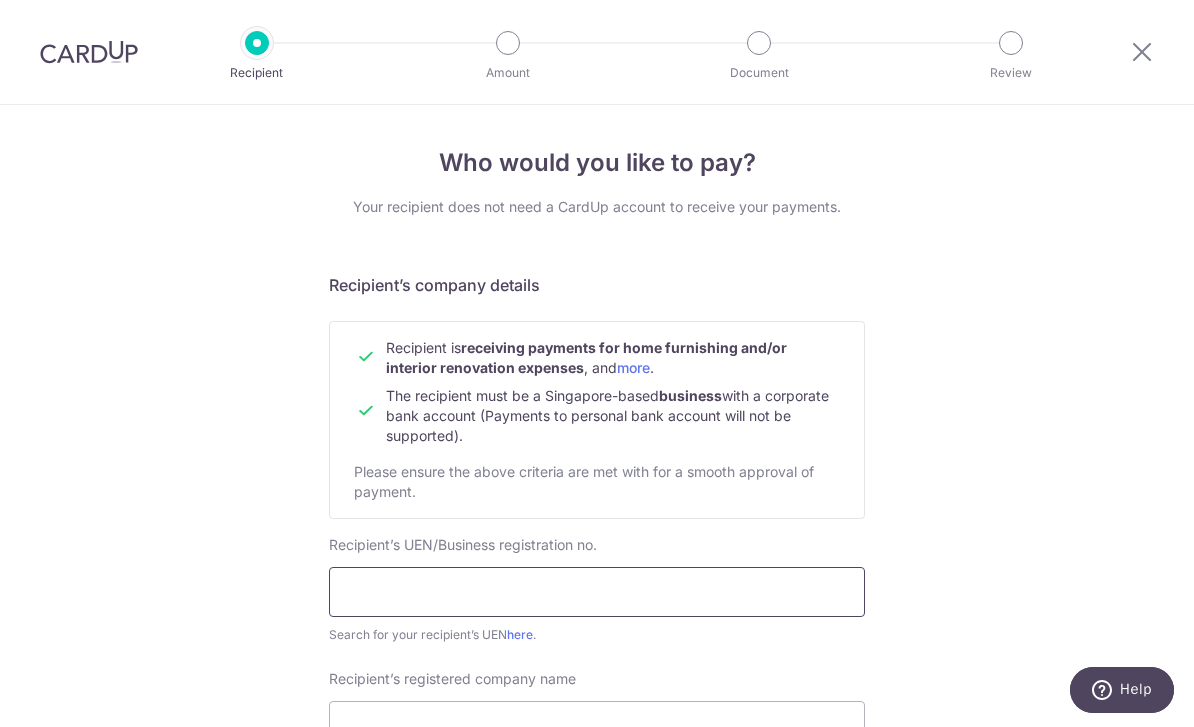 click at bounding box center (597, 592) 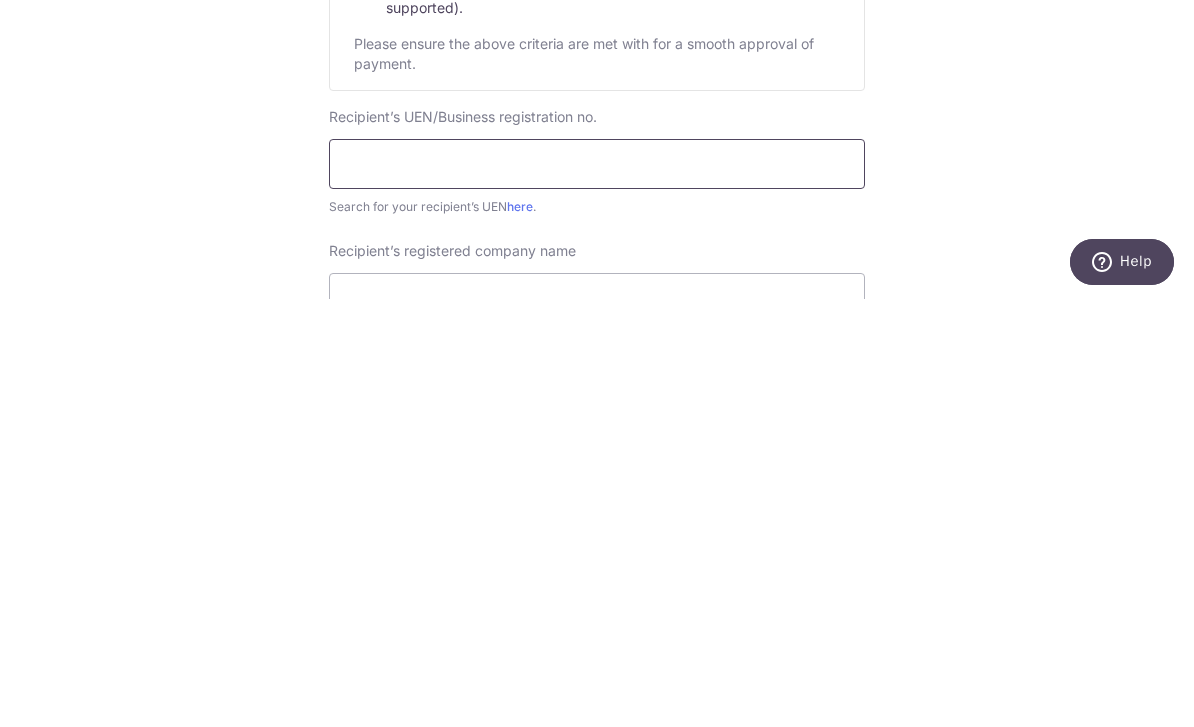 scroll, scrollTop: 64, scrollLeft: 0, axis: vertical 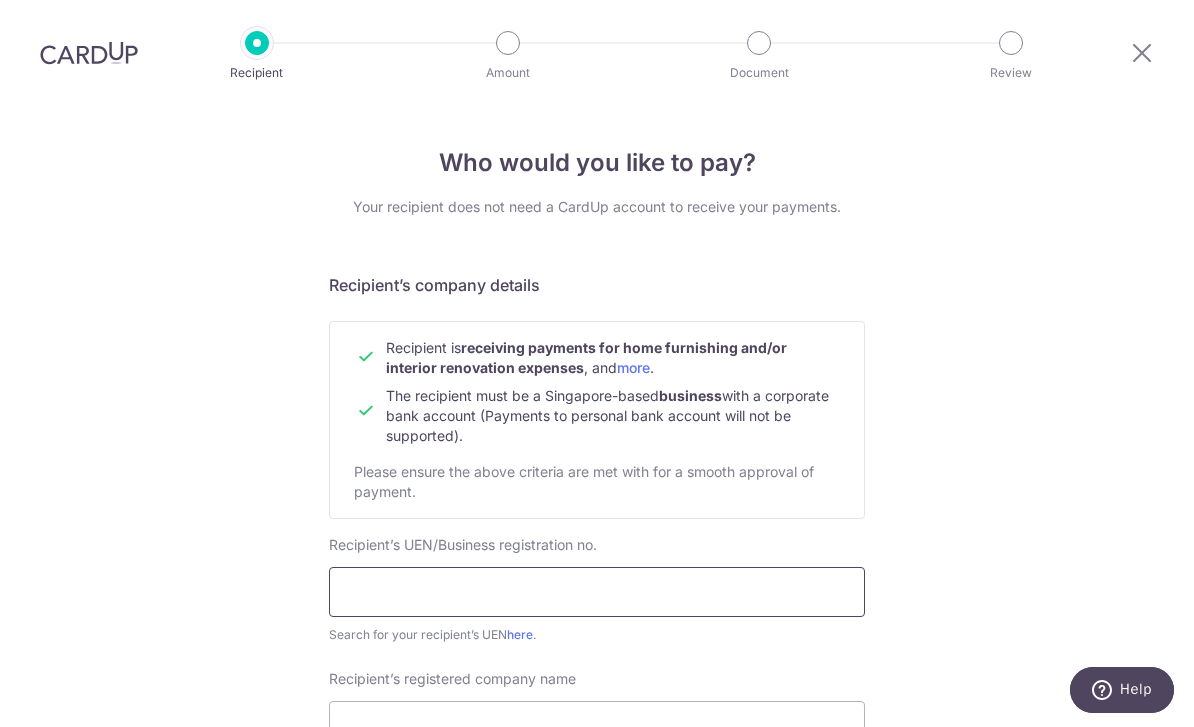 click at bounding box center [597, 592] 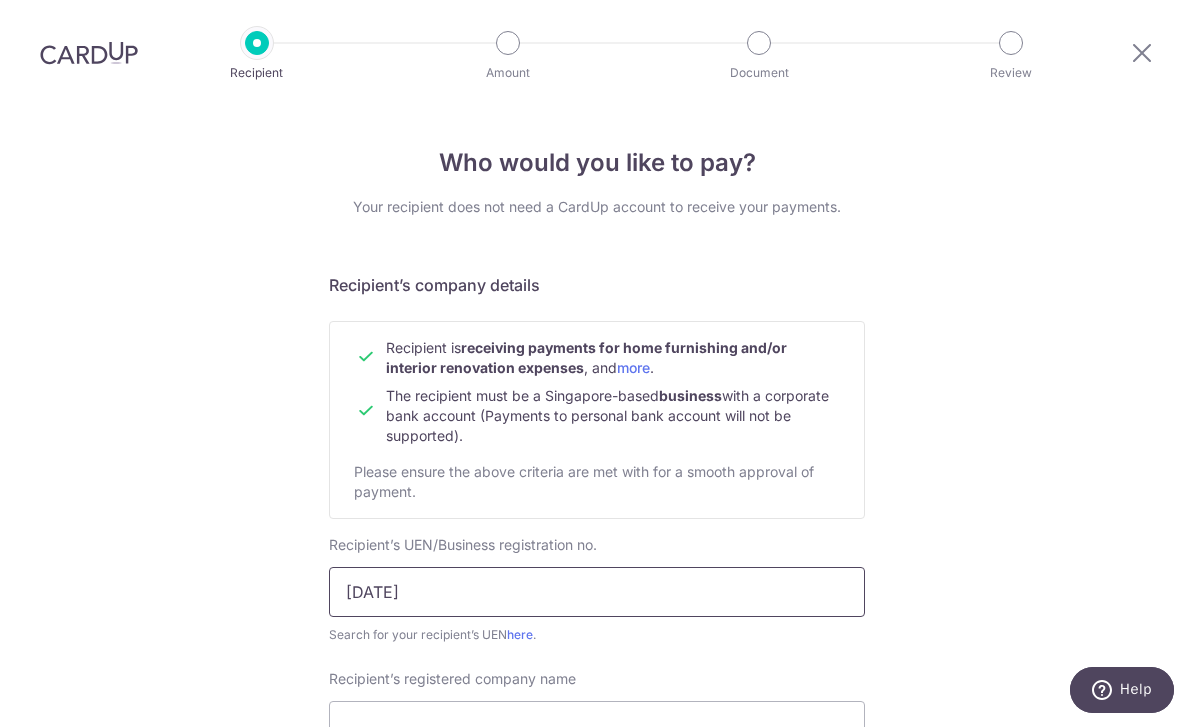 click on "202240326" at bounding box center (597, 592) 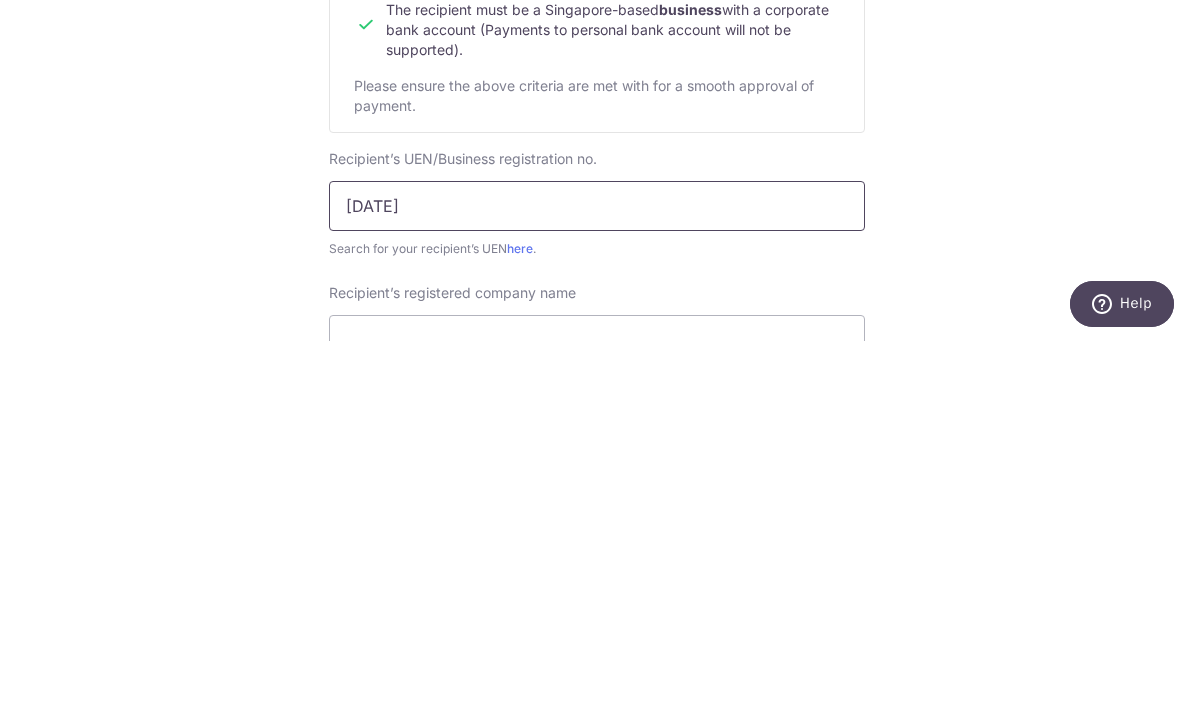 type on "[DATE]" 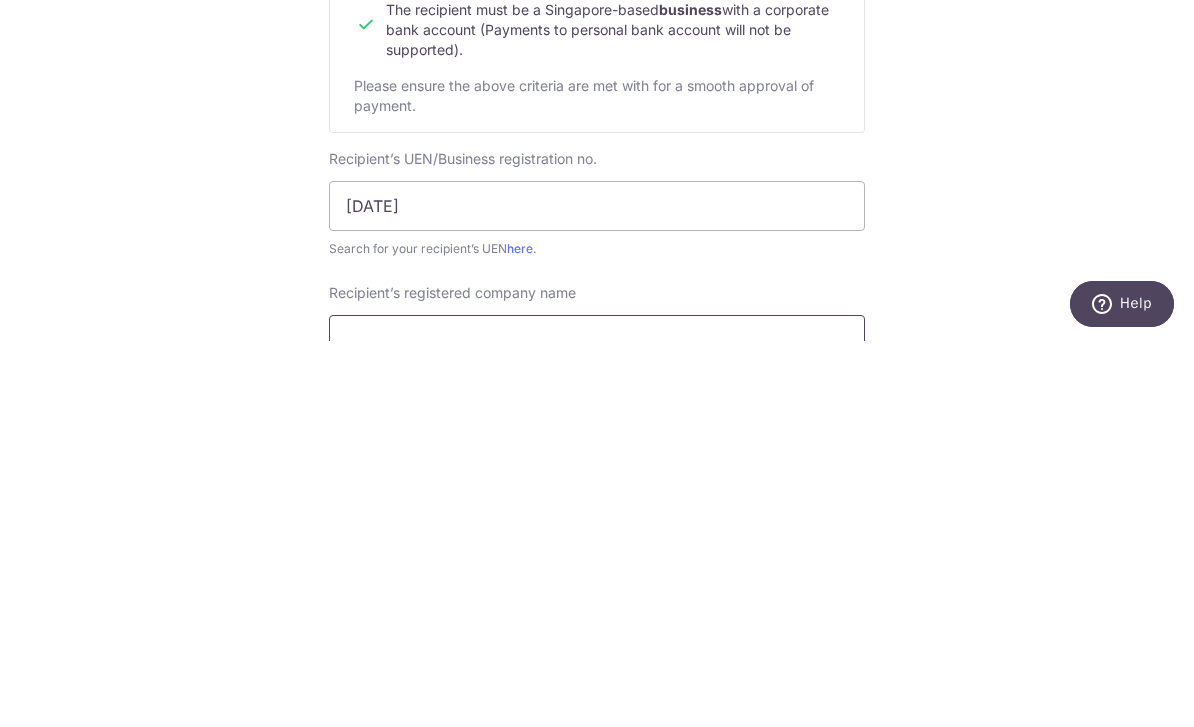 click on "Recipient’s registered company name" at bounding box center [597, 726] 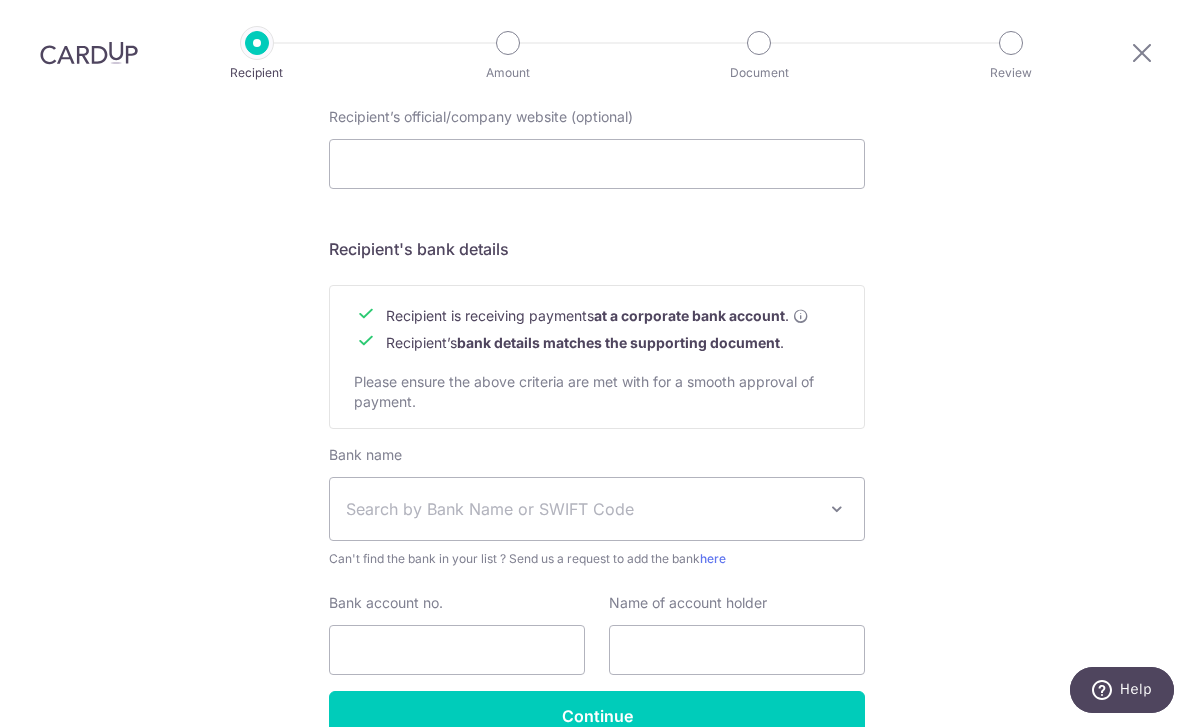 scroll, scrollTop: 825, scrollLeft: 0, axis: vertical 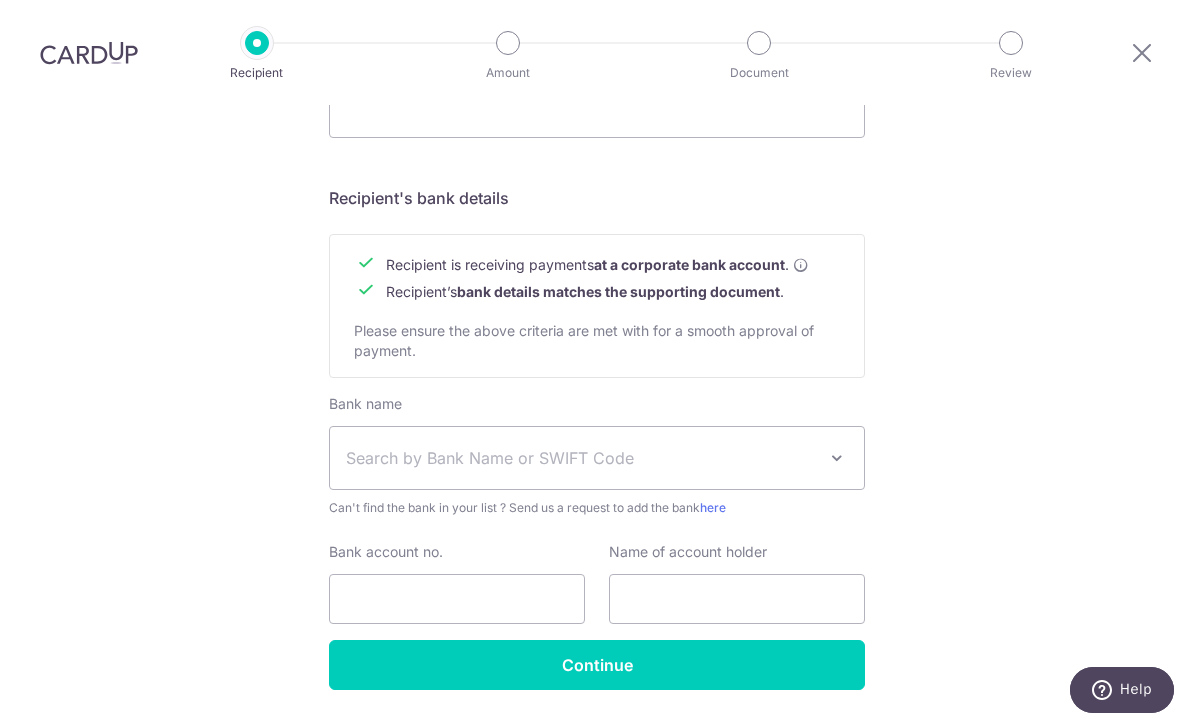 type on "Fabxst Pte Ltd" 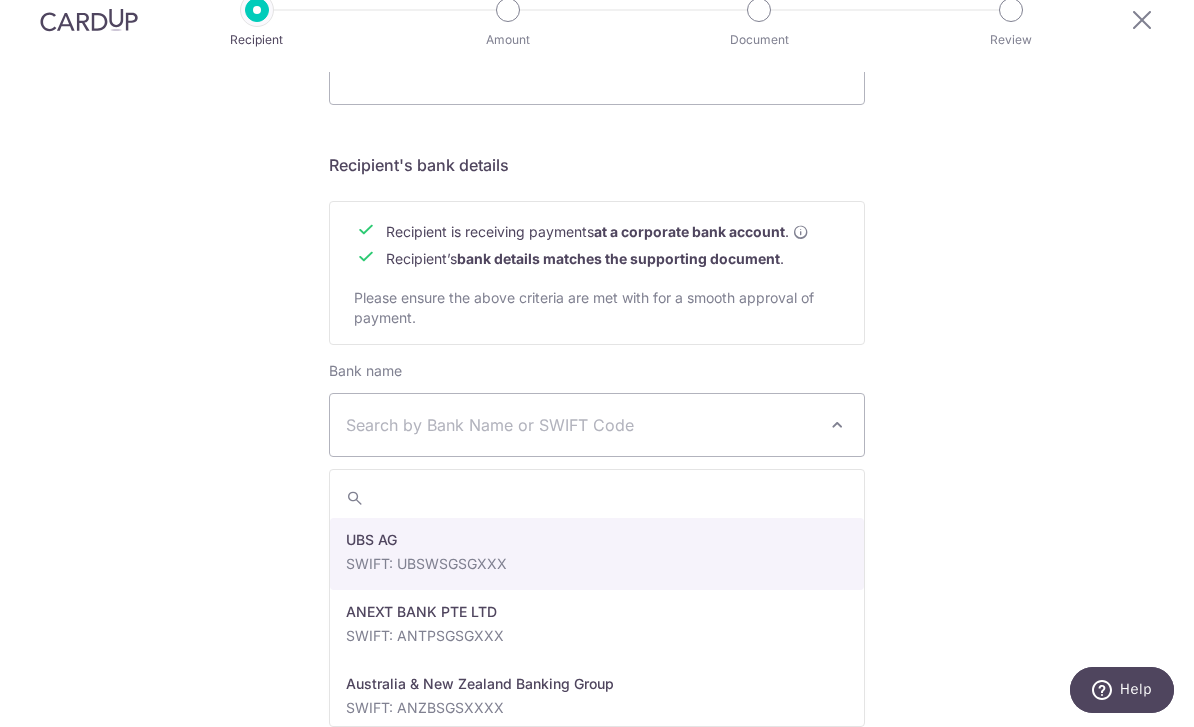 click on "Search by Bank Name or SWIFT Code" at bounding box center (581, 425) 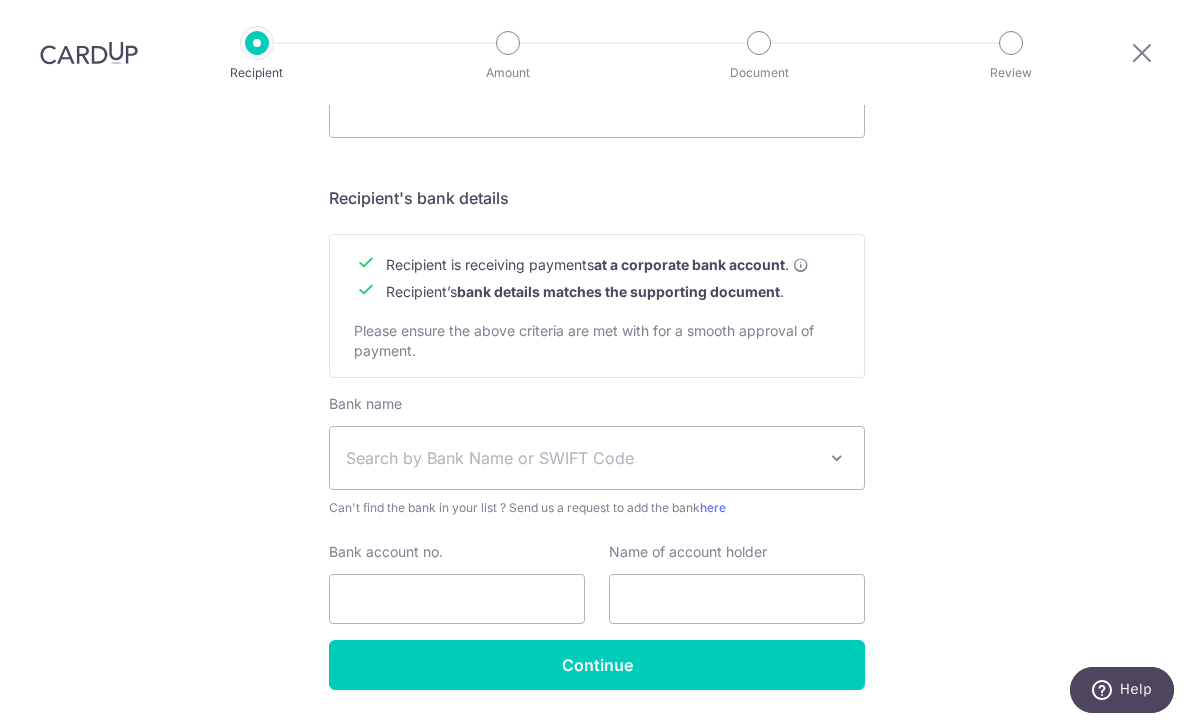 click on "Search by Bank Name or SWIFT Code" at bounding box center (581, 458) 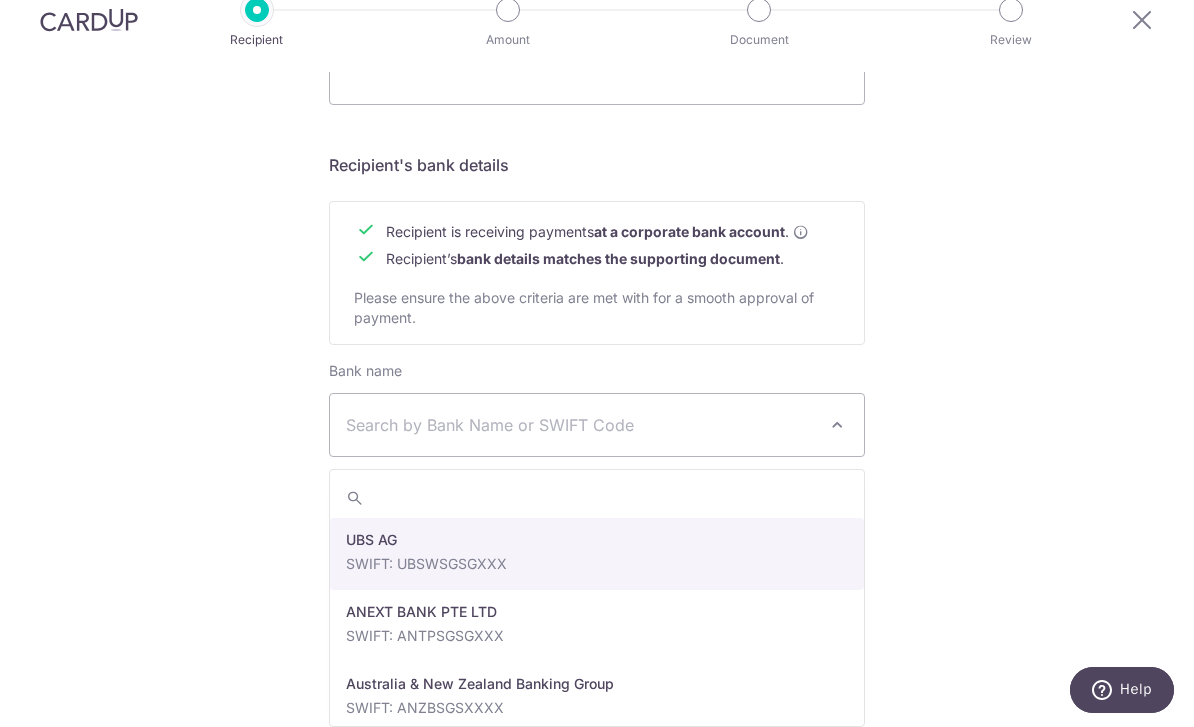 click at bounding box center (597, 498) 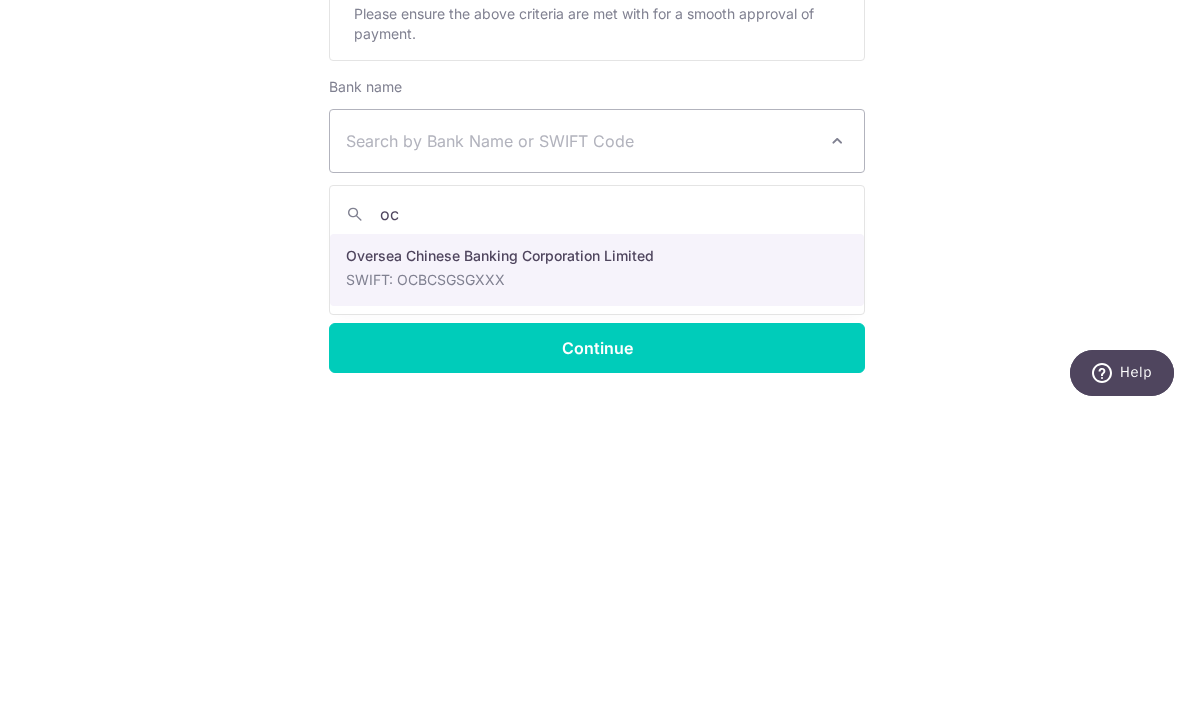 type on "ocb" 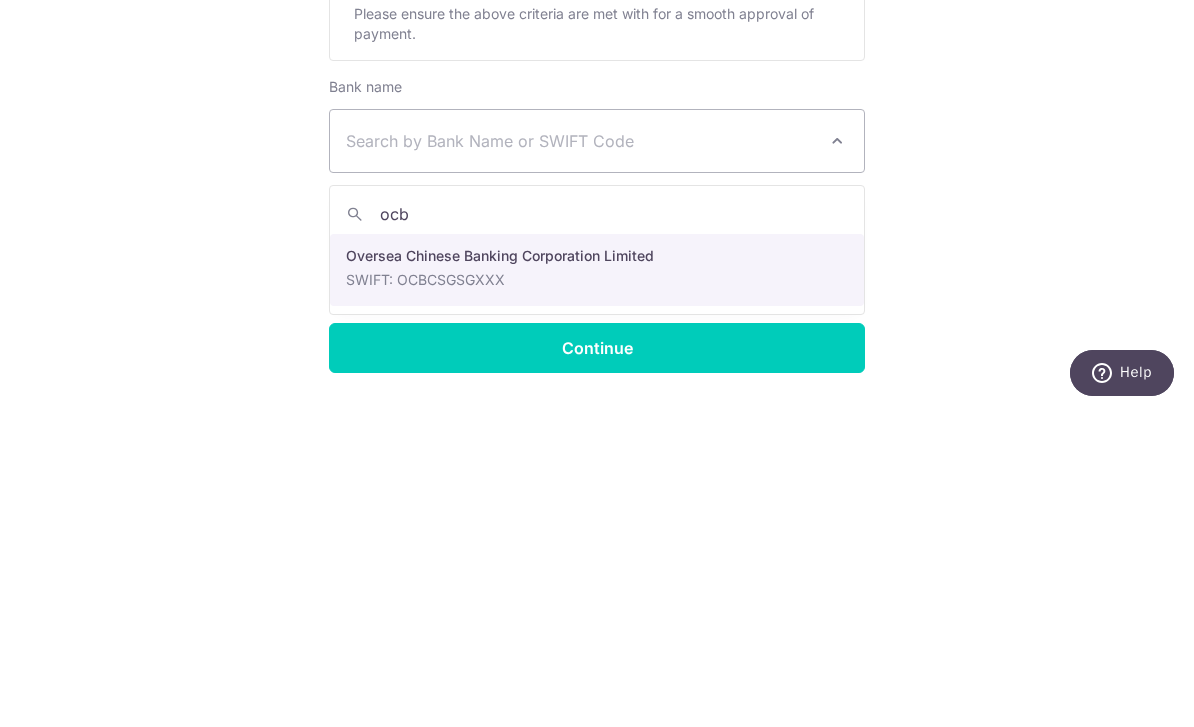select on "12" 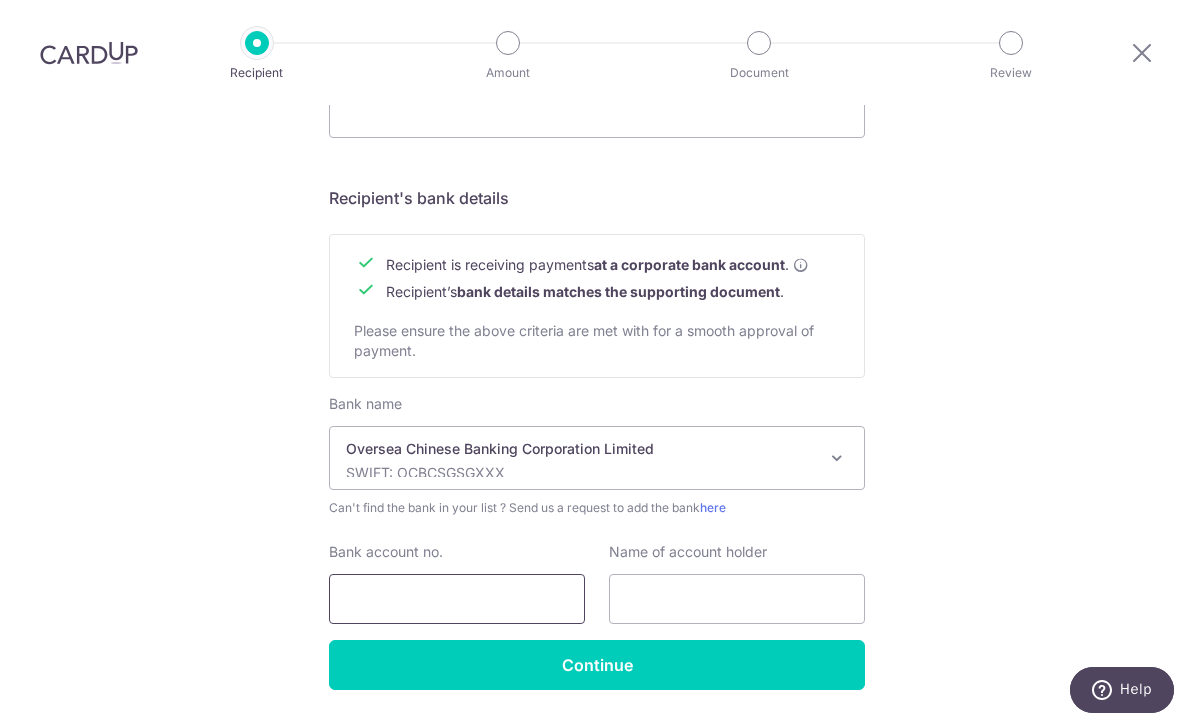 click on "Bank account no." at bounding box center (457, 599) 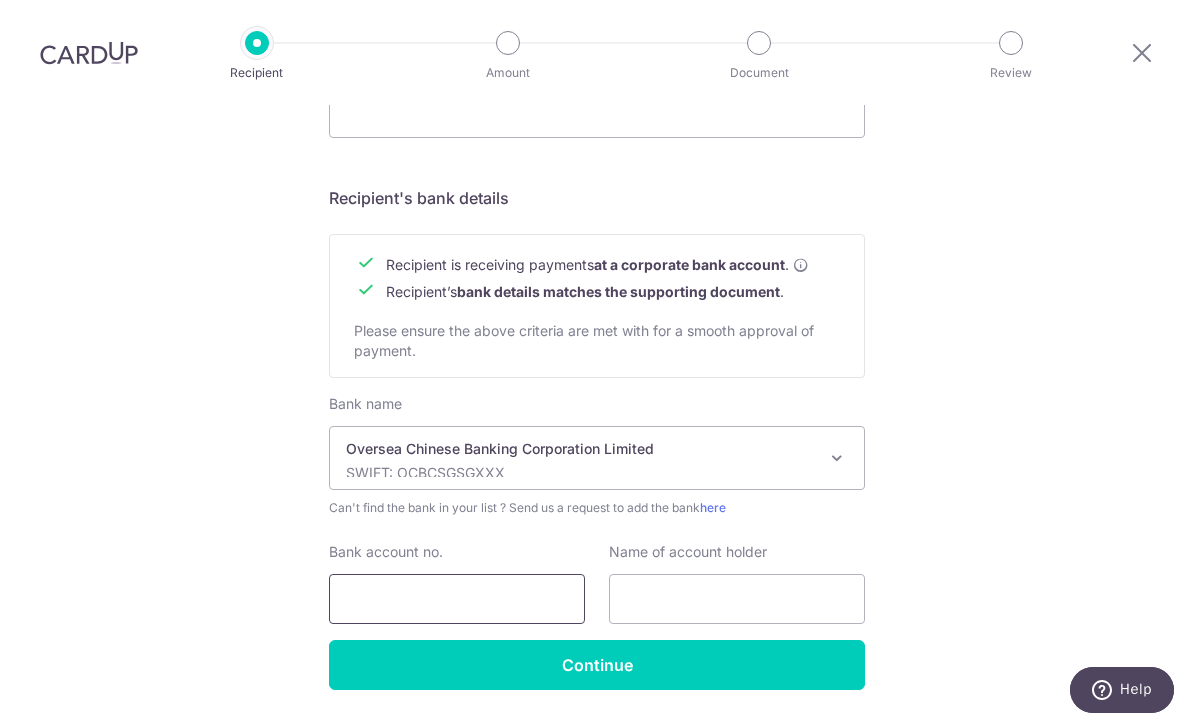 click on "Bank account no." at bounding box center [457, 599] 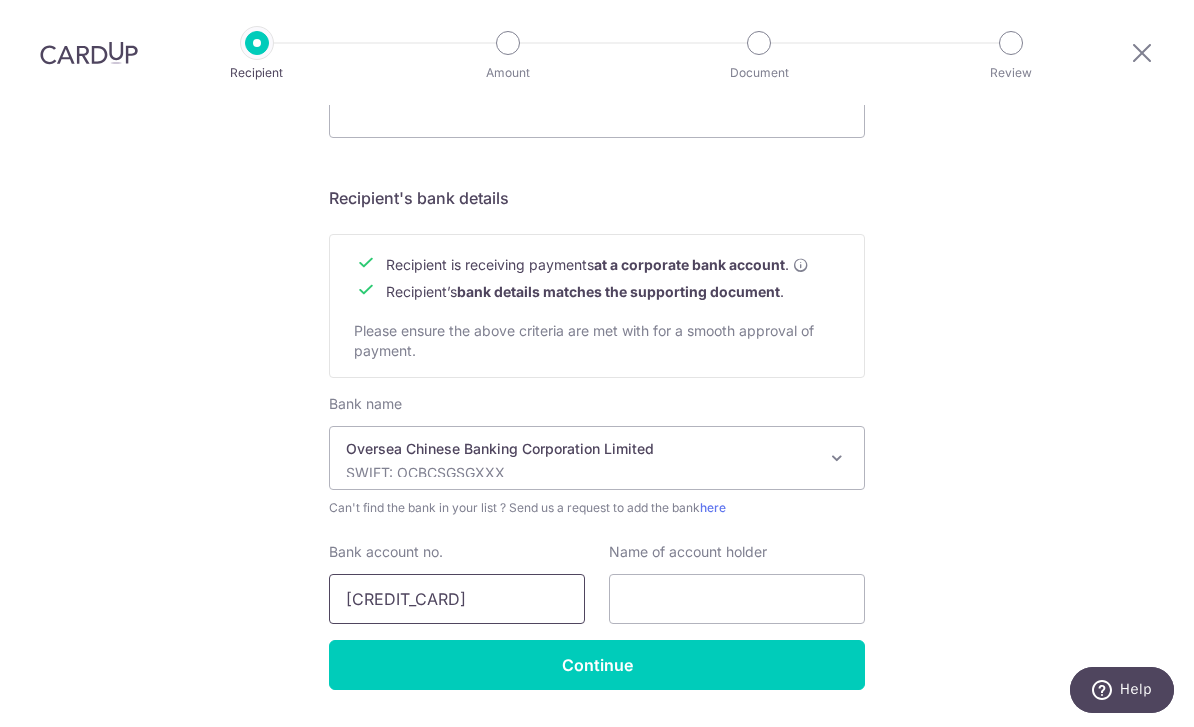 type on "595703224001" 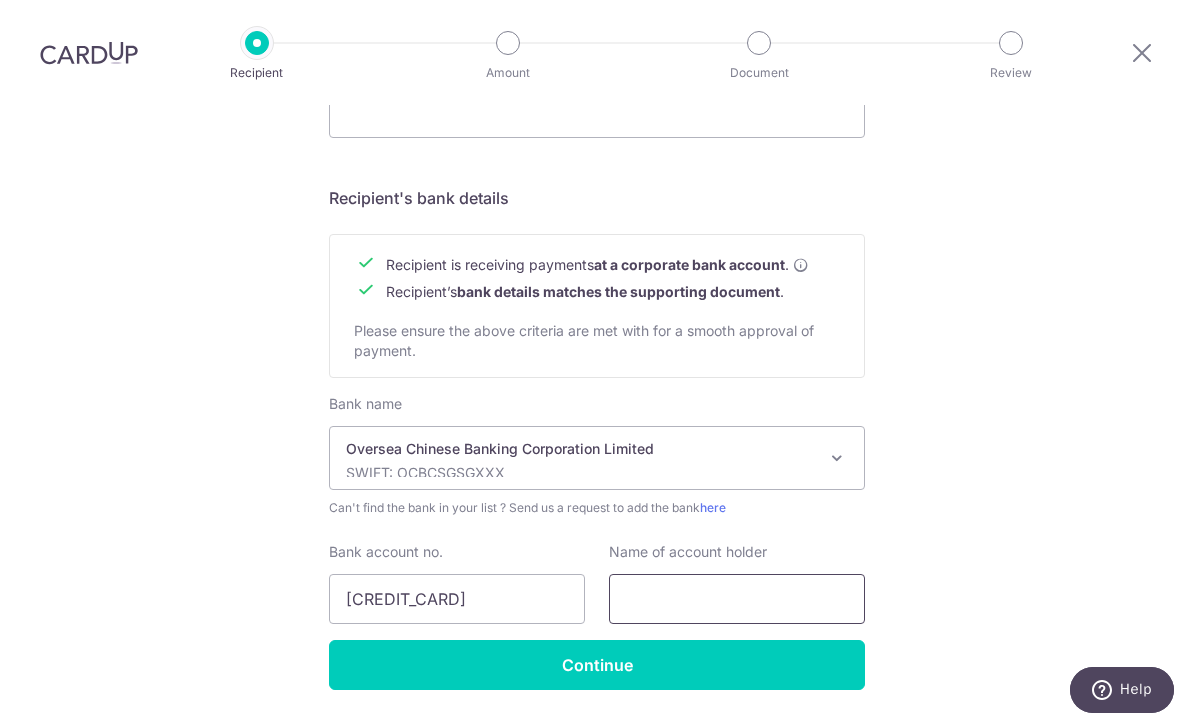 click at bounding box center [737, 599] 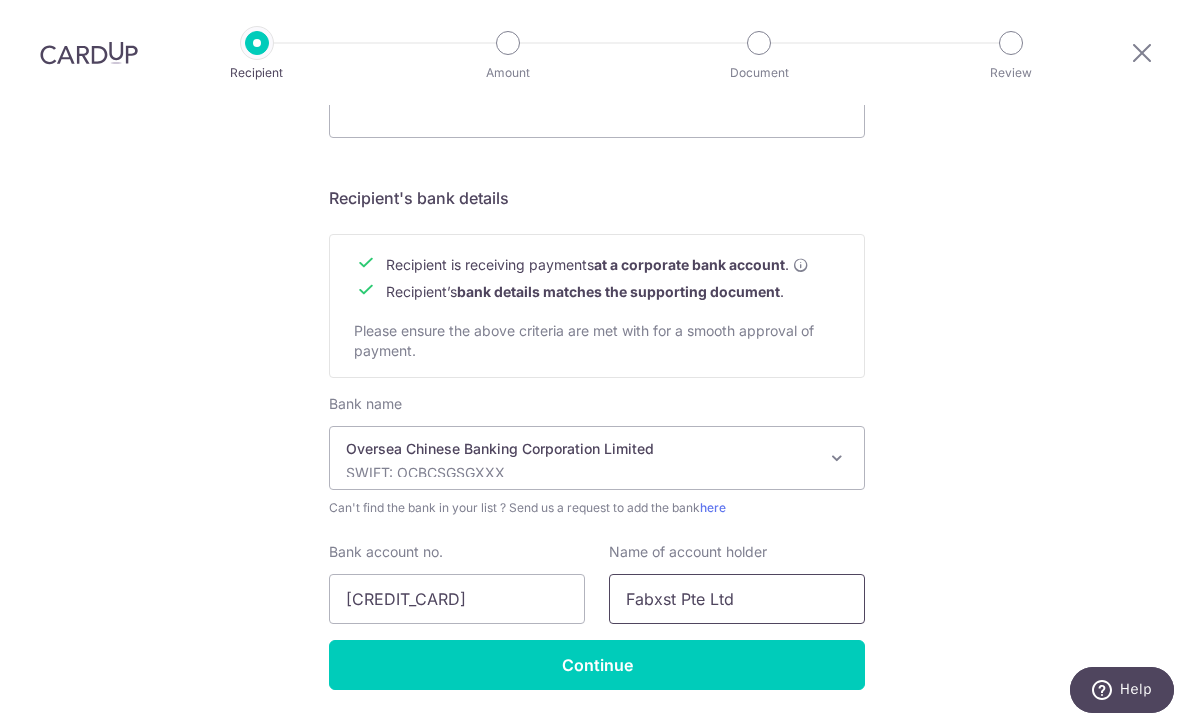 type on "Fabxst Pte Ltd" 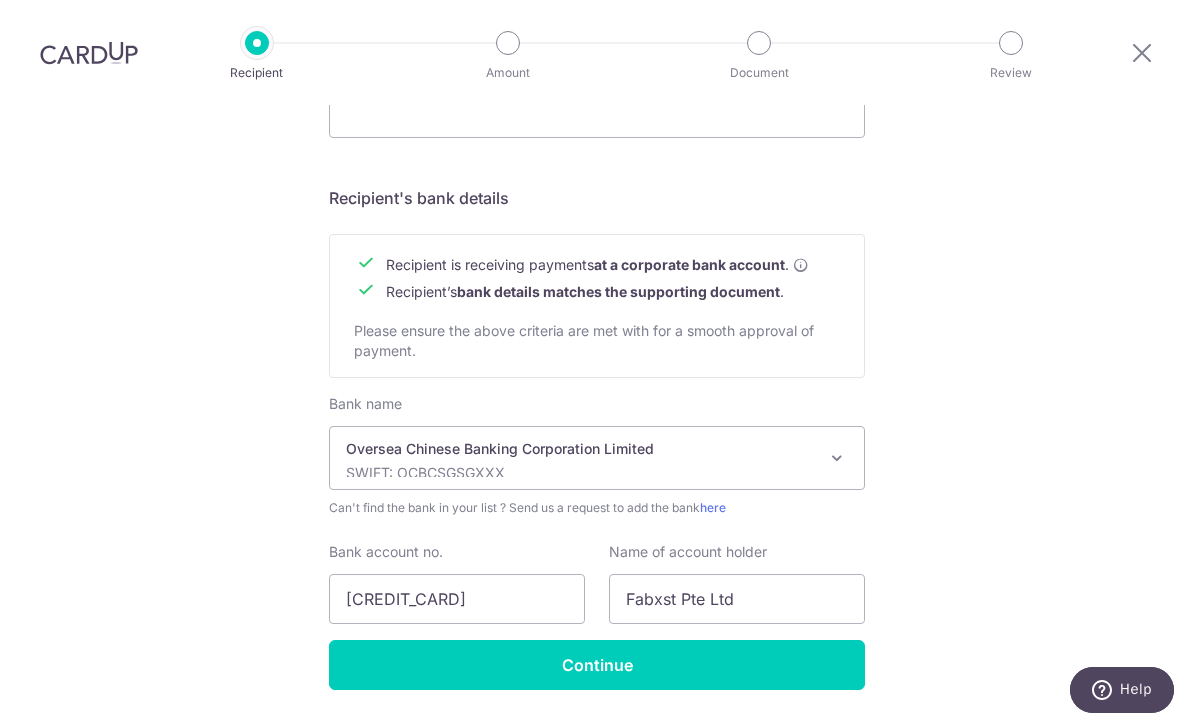 click on "Continue" at bounding box center (597, 665) 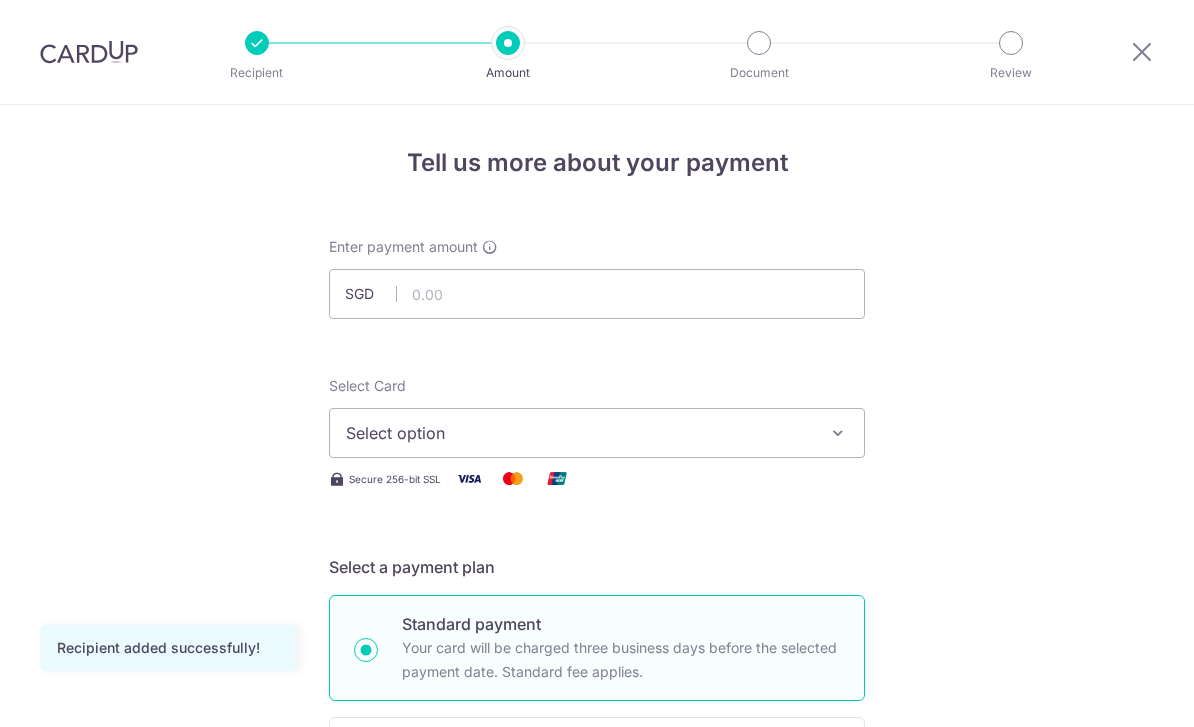 scroll, scrollTop: 0, scrollLeft: 0, axis: both 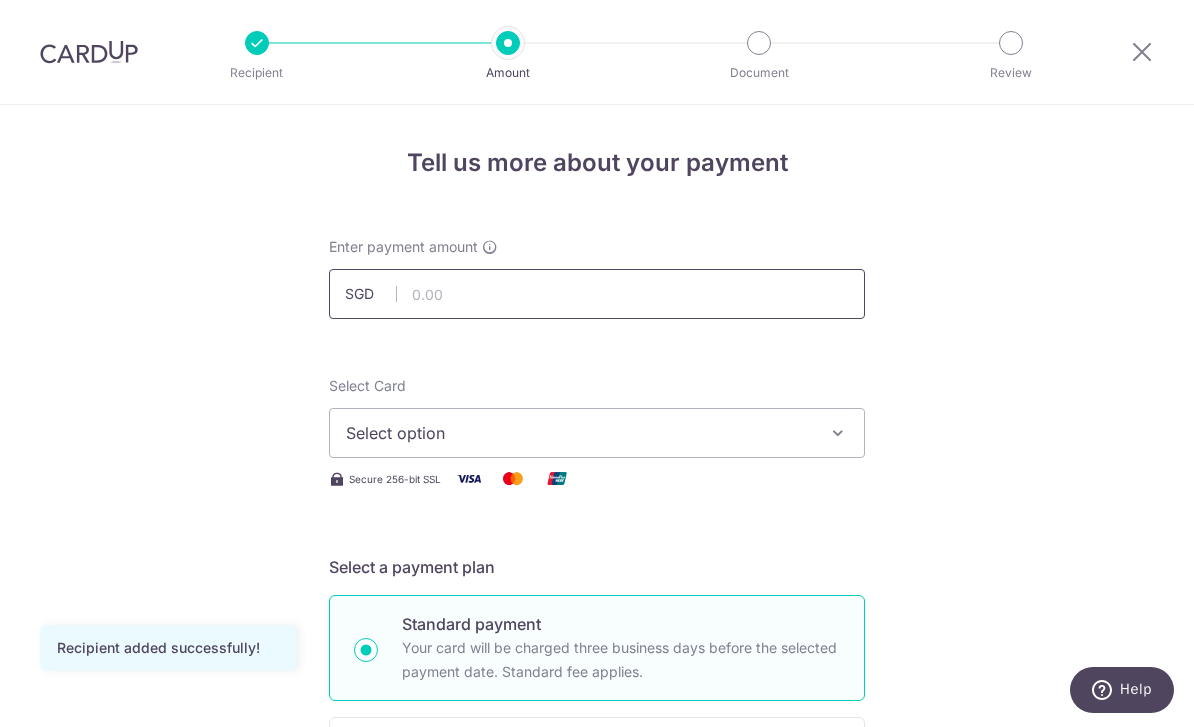 click at bounding box center [597, 294] 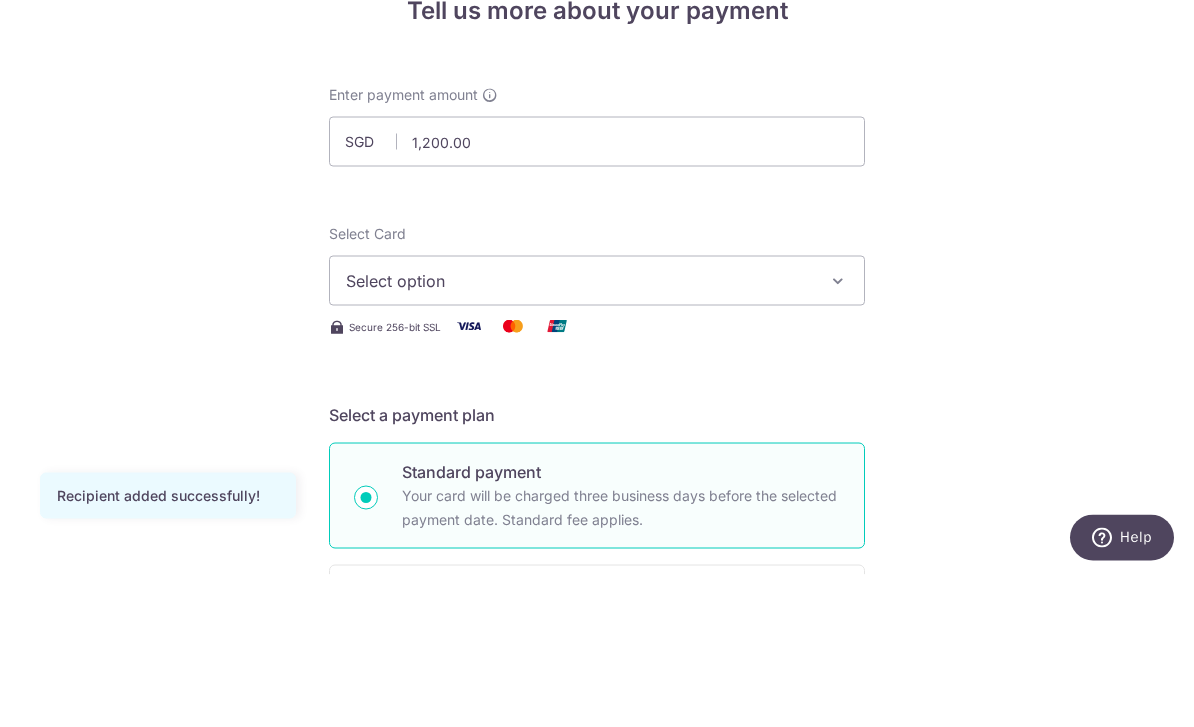 scroll, scrollTop: 64, scrollLeft: 0, axis: vertical 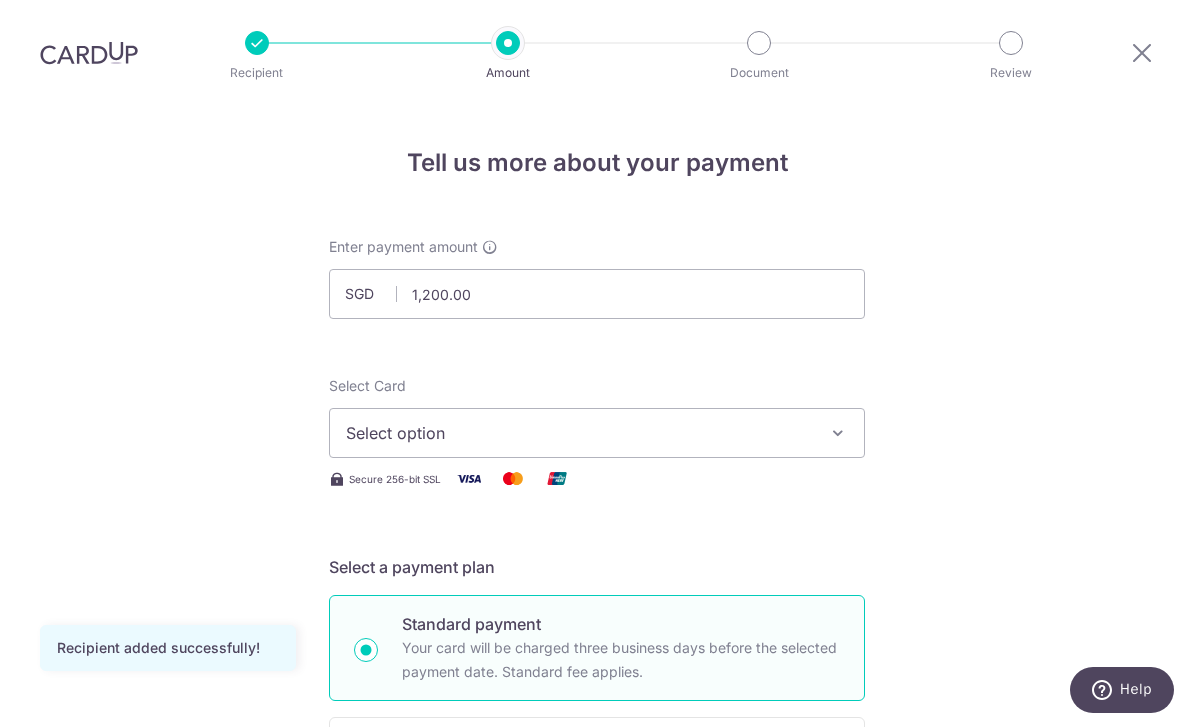 click on "Select option" at bounding box center [597, 433] 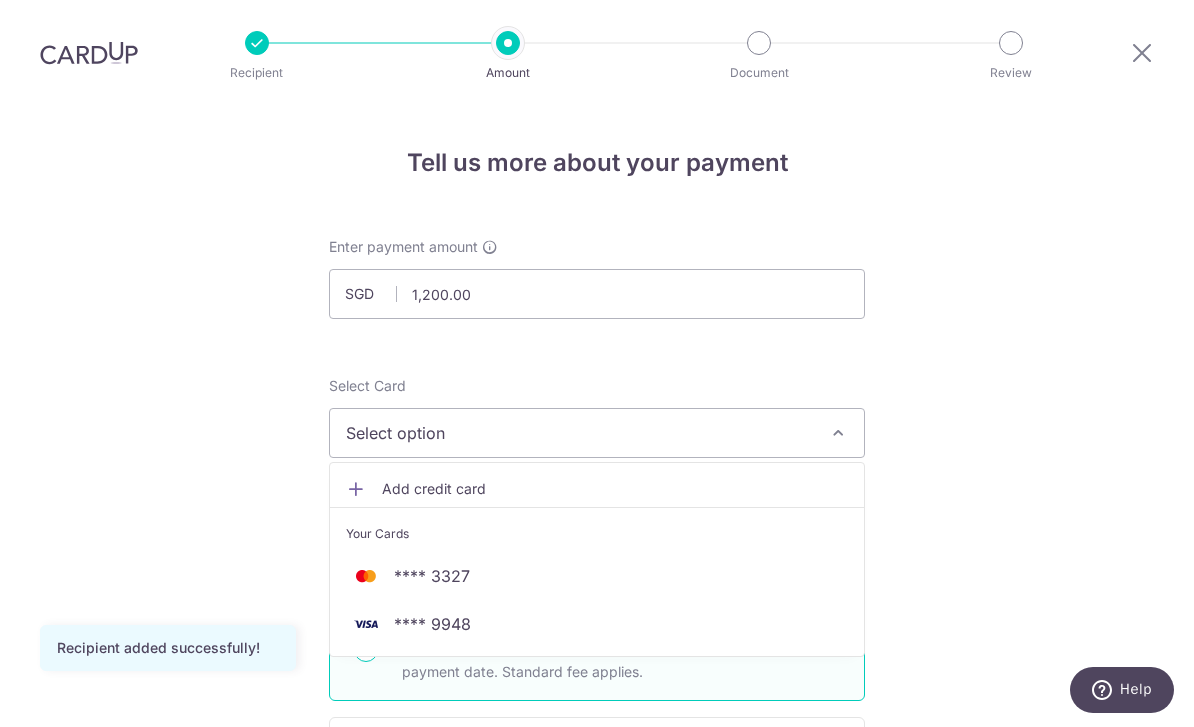 click on "**** 9948" at bounding box center (432, 624) 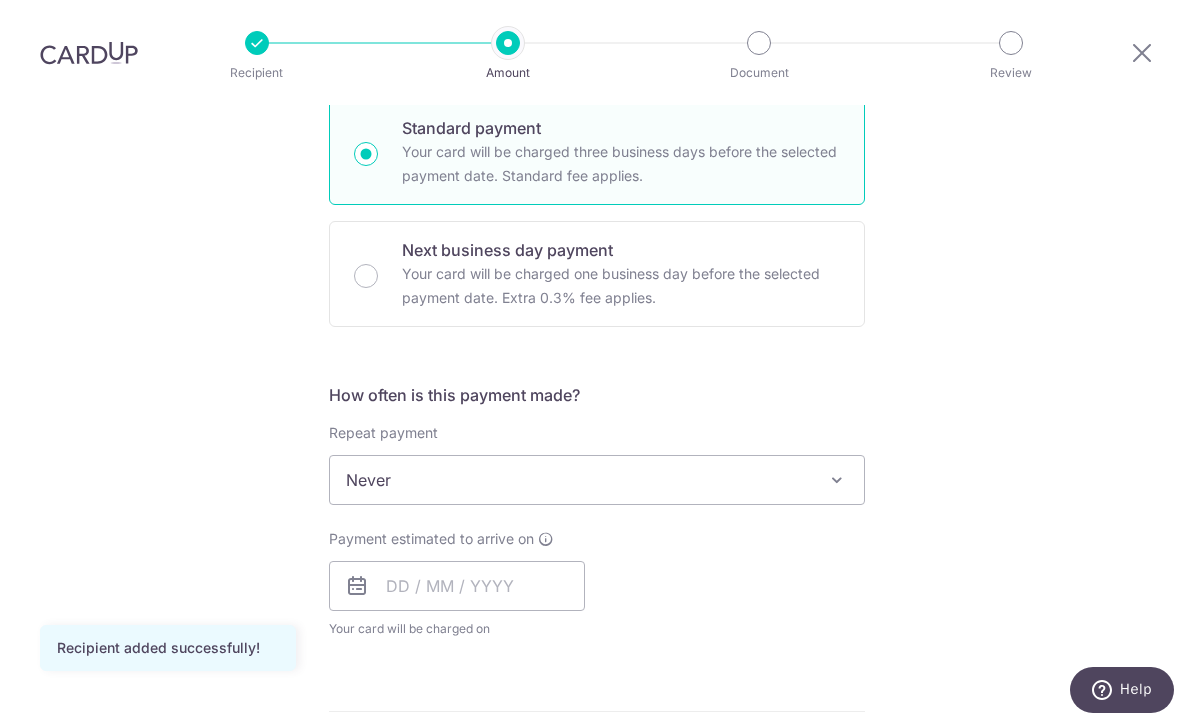 scroll, scrollTop: 527, scrollLeft: 0, axis: vertical 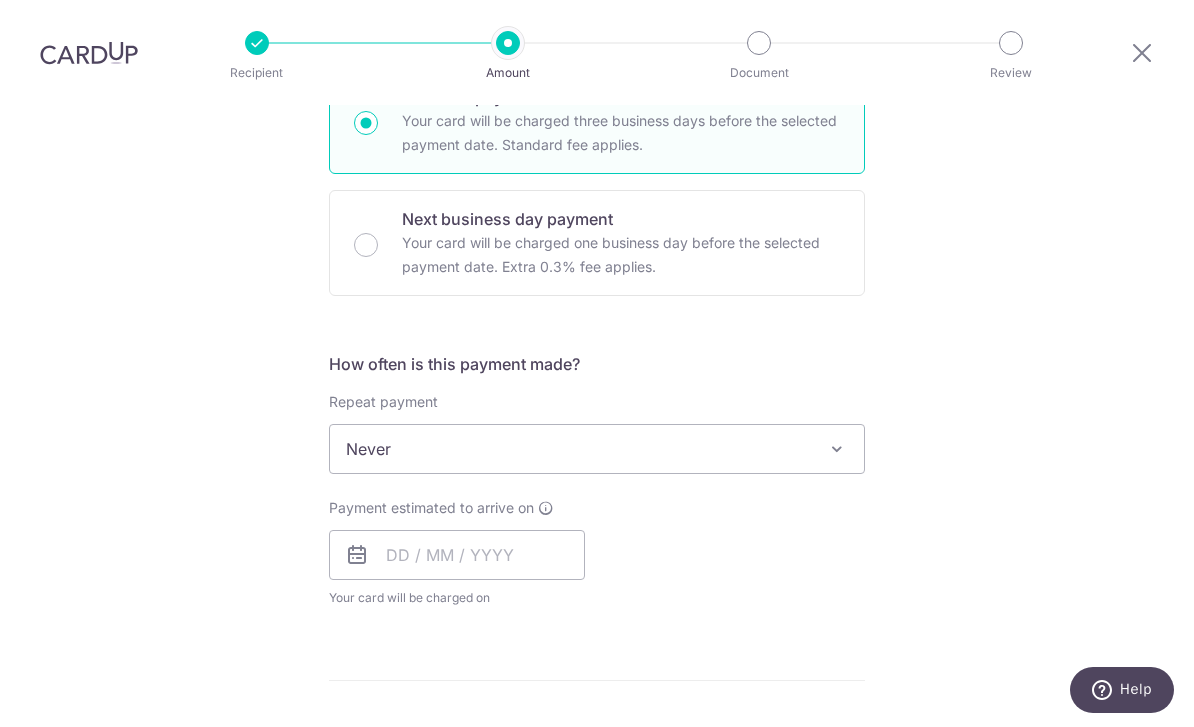 click on "Never" at bounding box center [597, 449] 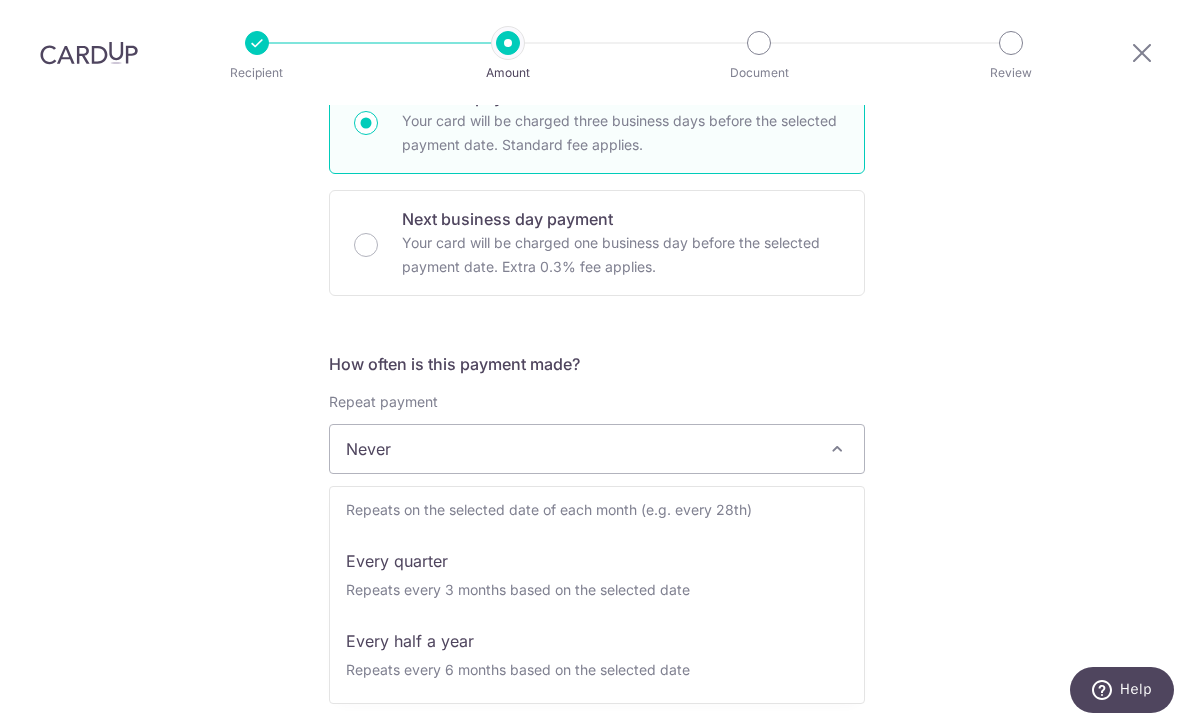 scroll, scrollTop: 200, scrollLeft: 0, axis: vertical 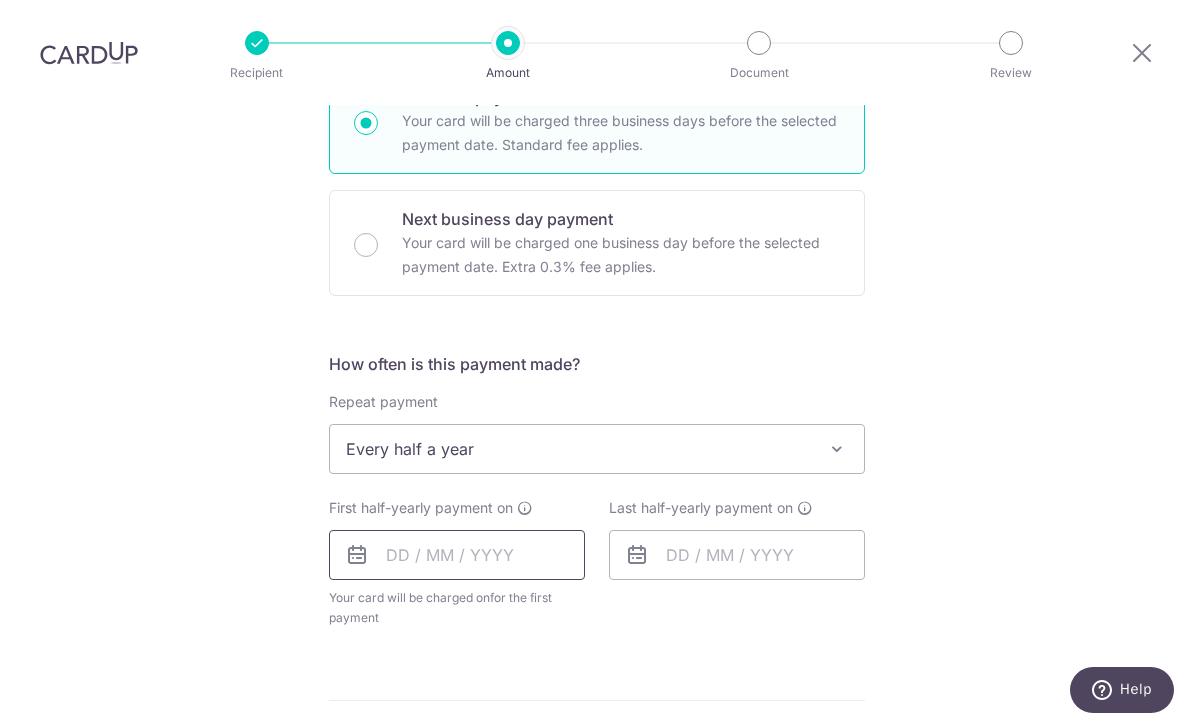 click at bounding box center [457, 555] 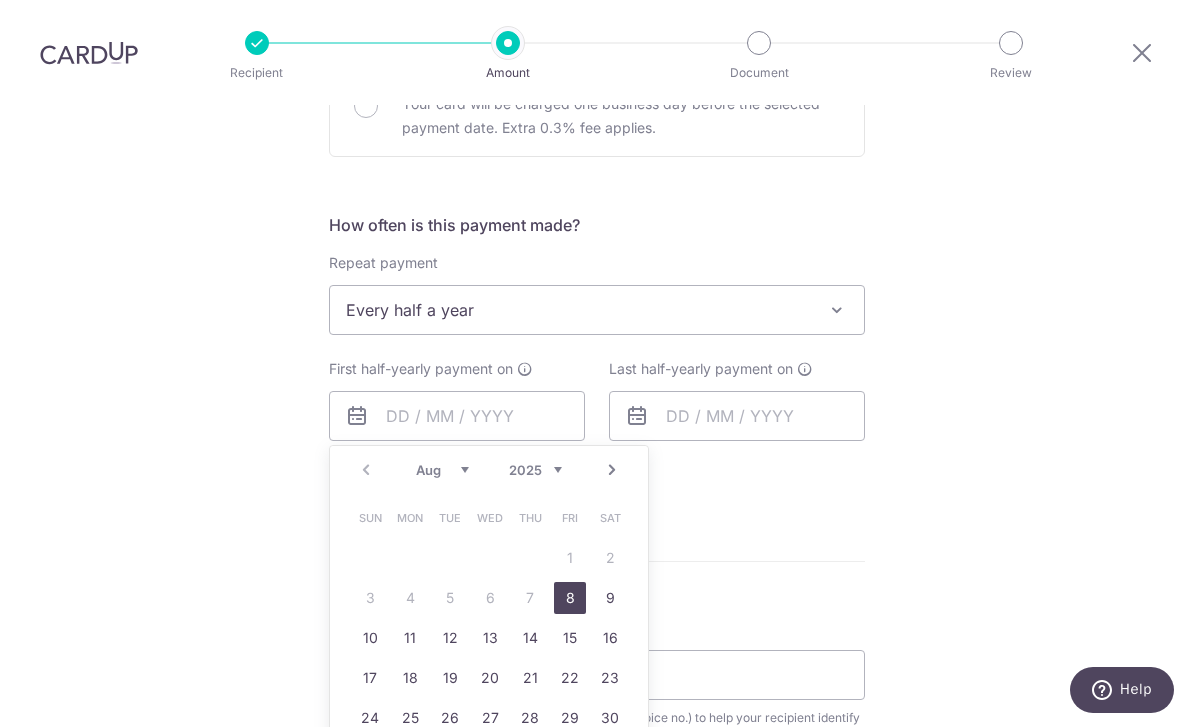 scroll, scrollTop: 710, scrollLeft: 0, axis: vertical 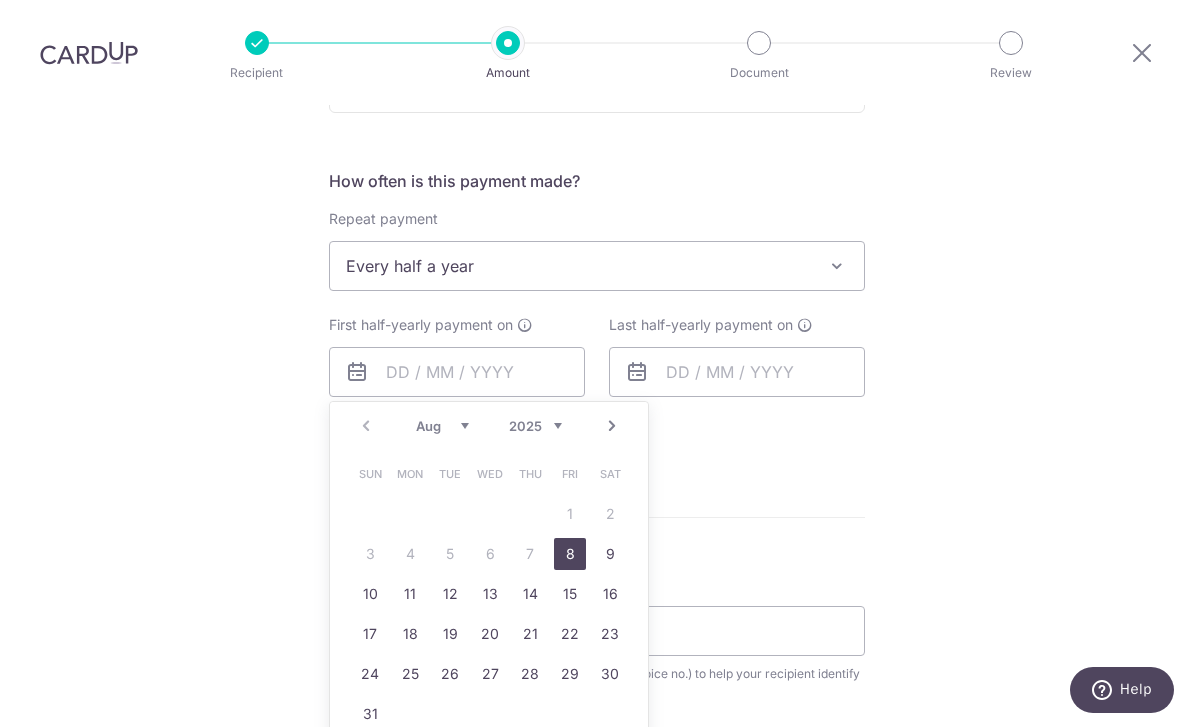 click on "11" at bounding box center [410, 594] 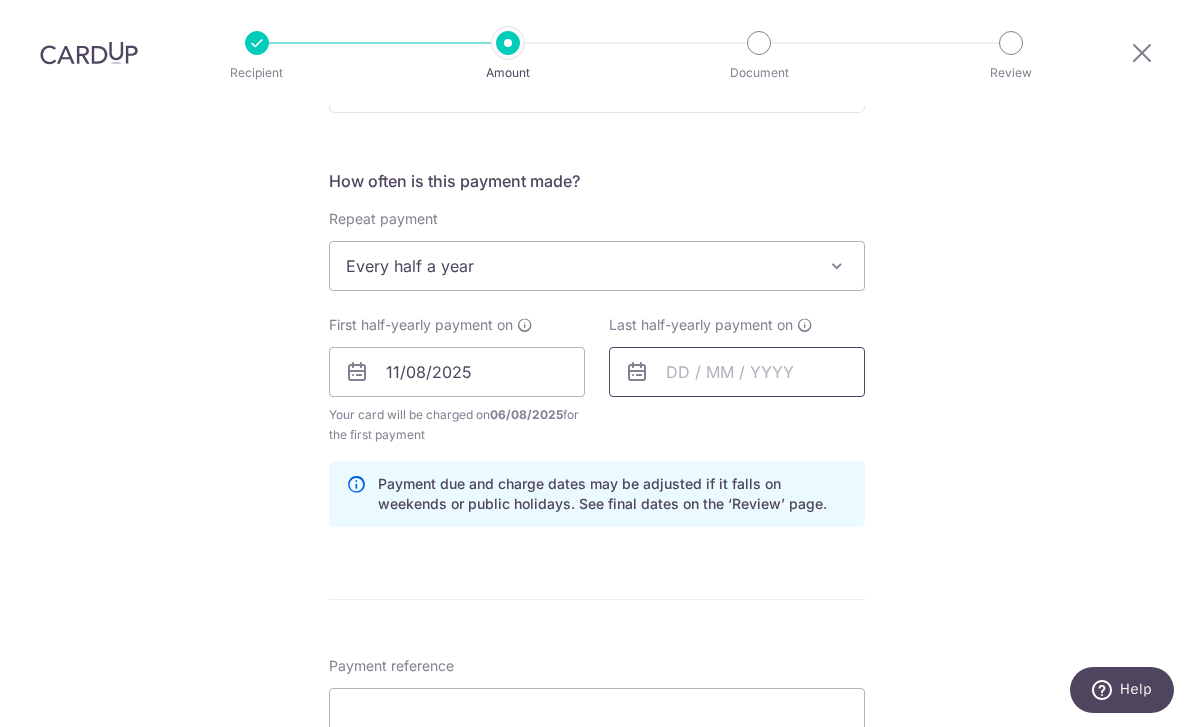 click at bounding box center [737, 372] 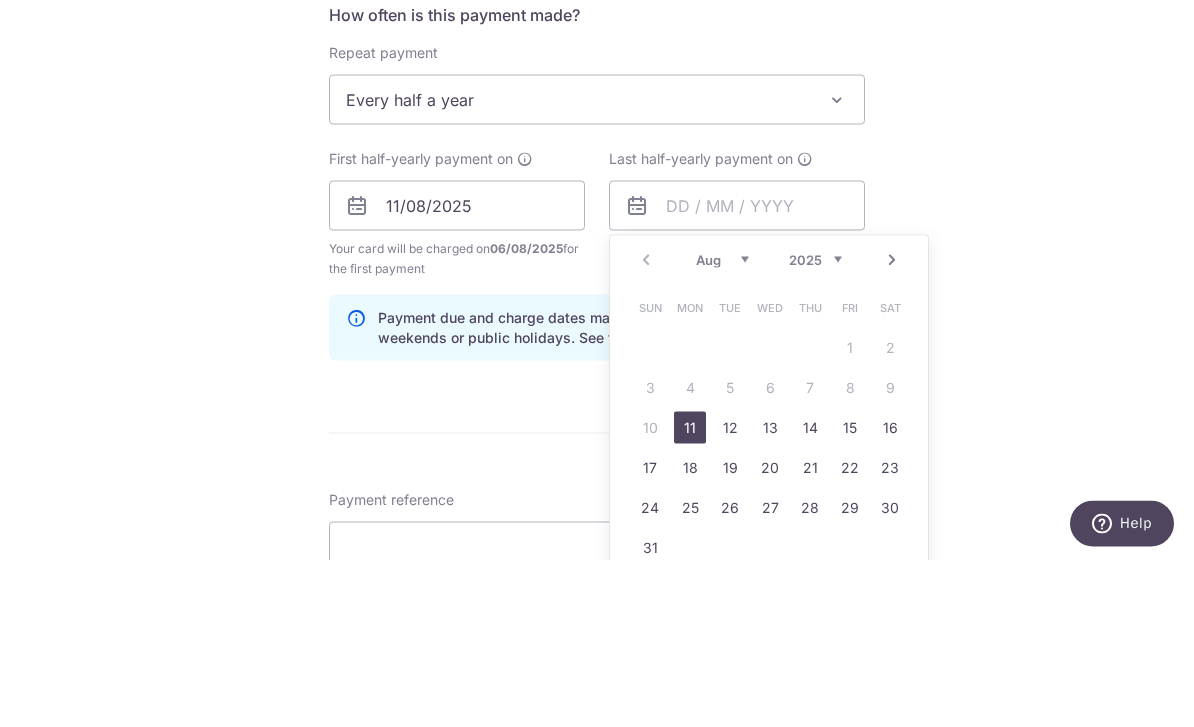 click on "2025 2026 2027 2028 2029 2030 2031 2032 2033 2034 2035" at bounding box center (815, 426) 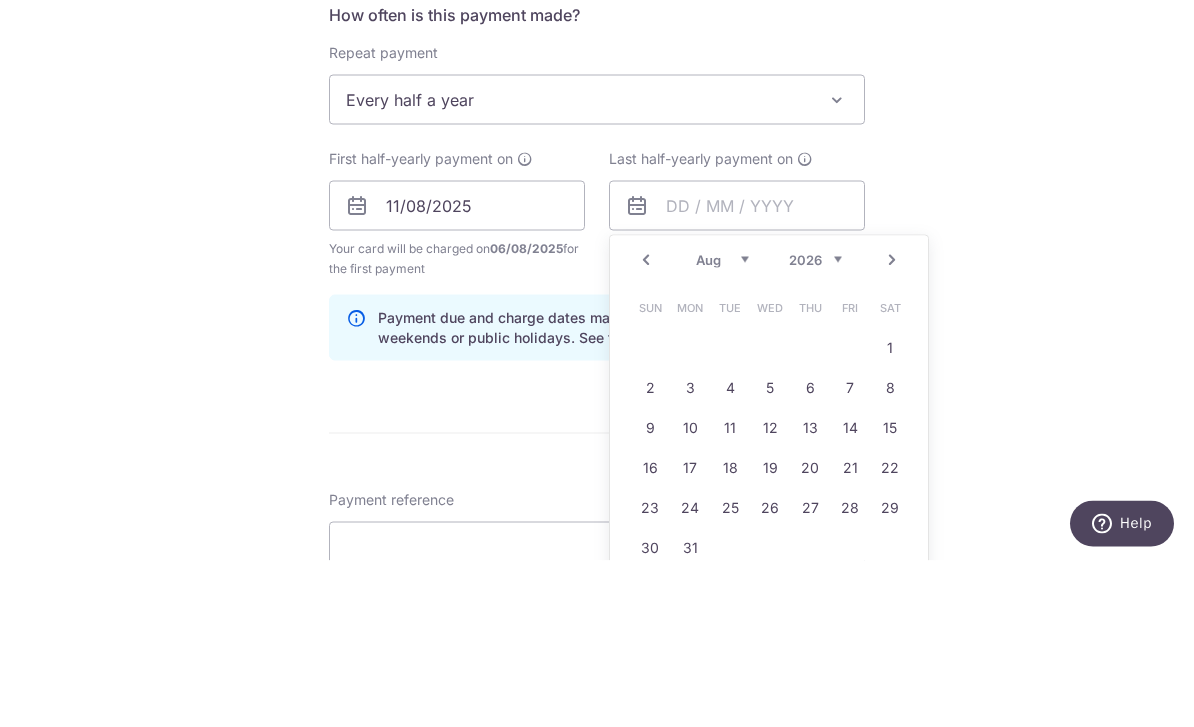 click on "Jan Feb Mar Apr May Jun Jul Aug Sep Oct Nov Dec" at bounding box center (722, 426) 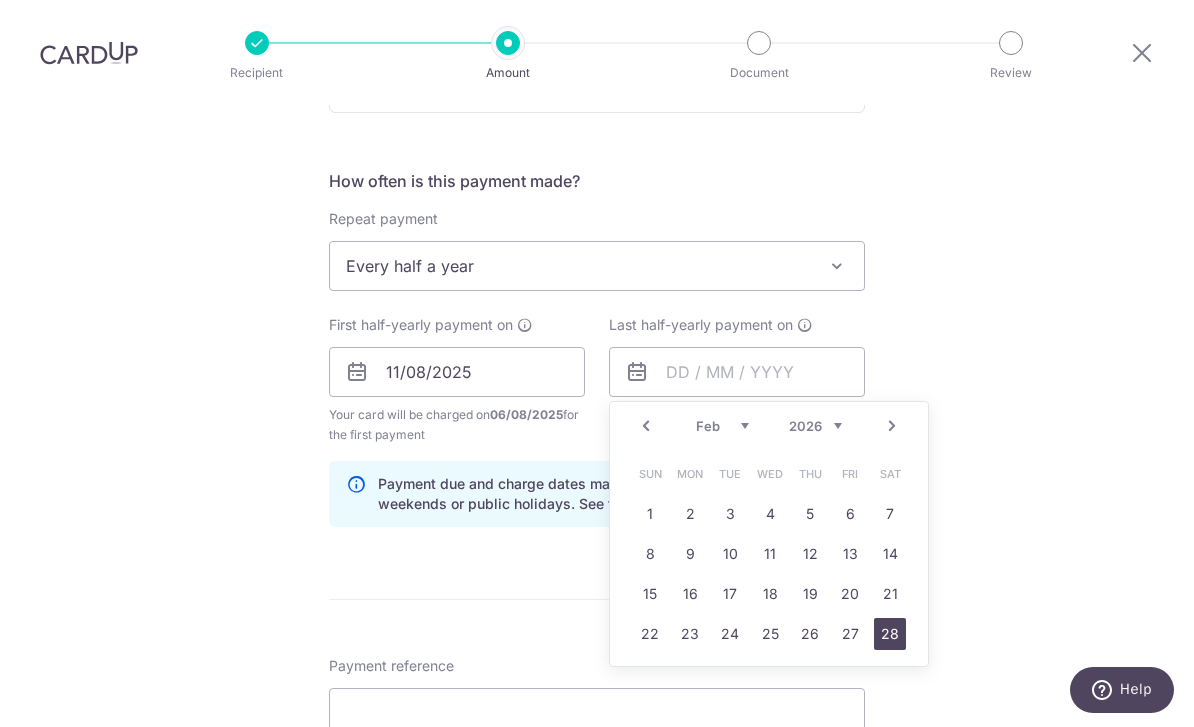 click on "28" at bounding box center [890, 634] 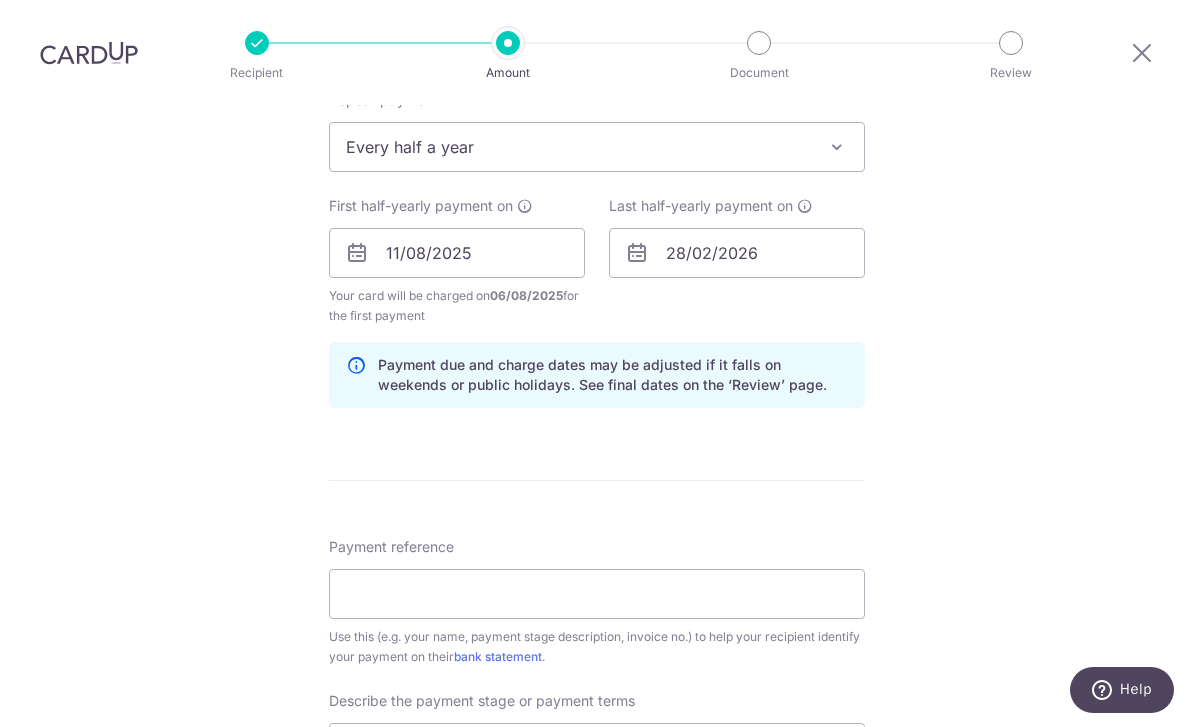 scroll, scrollTop: 832, scrollLeft: 0, axis: vertical 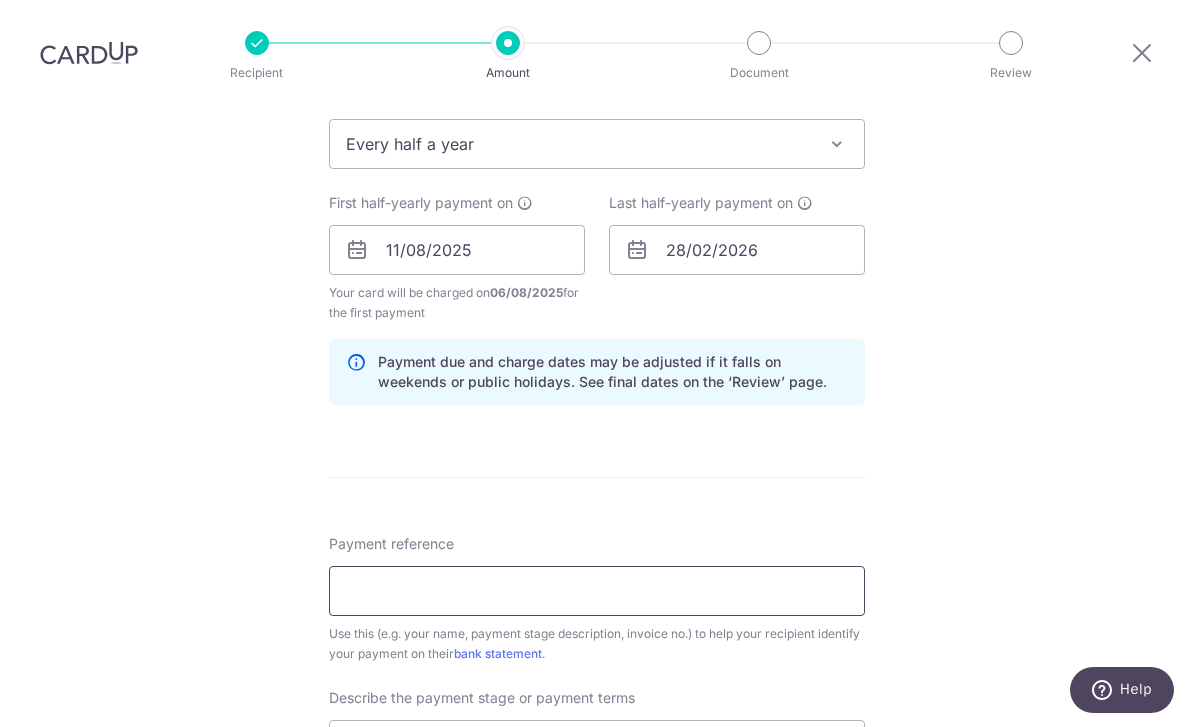 click on "Payment reference" at bounding box center [597, 591] 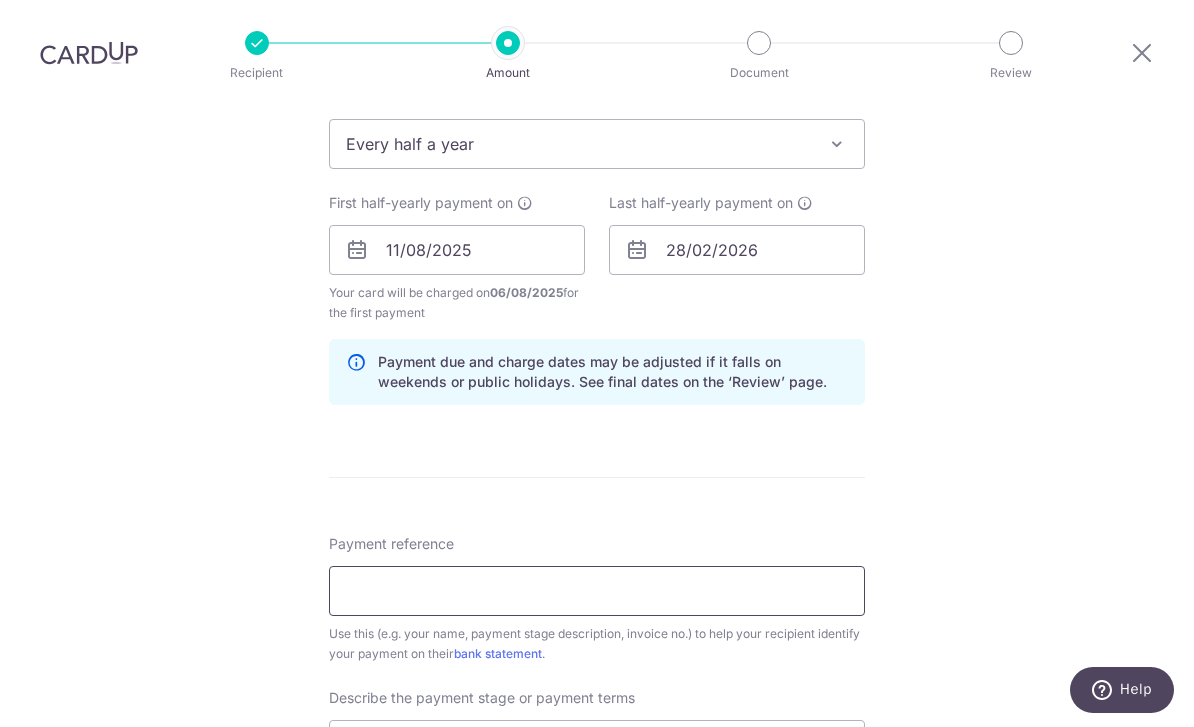 click on "Payment reference" at bounding box center [597, 591] 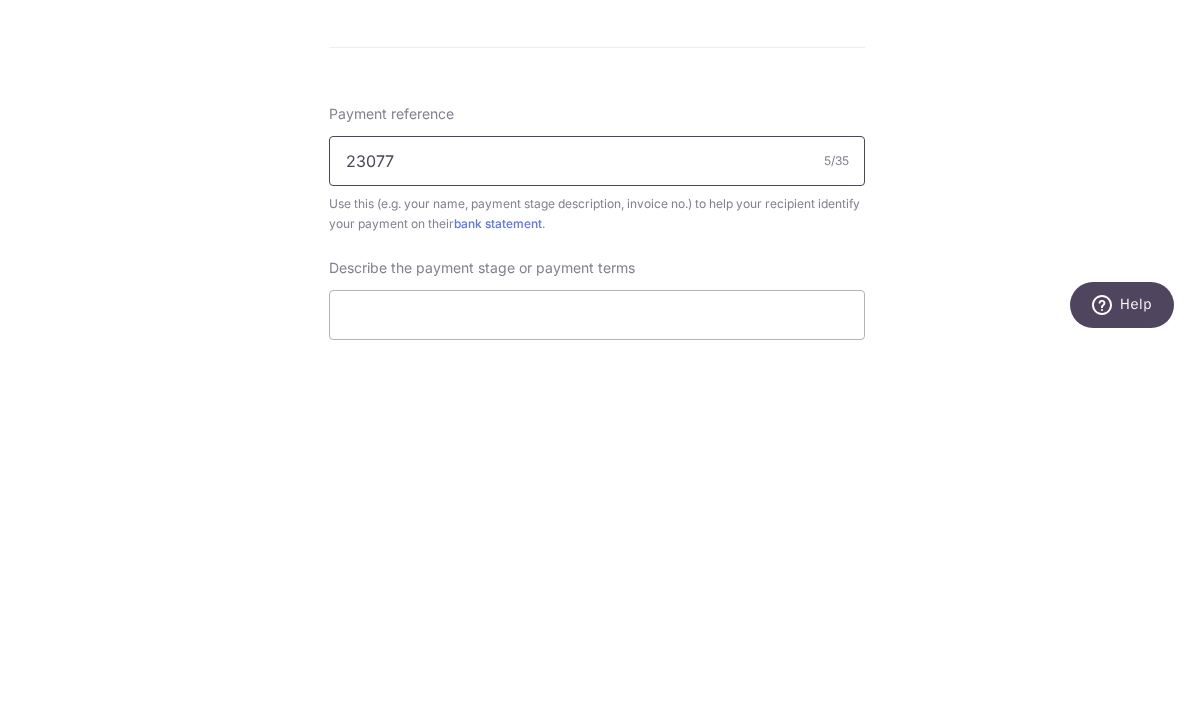 scroll, scrollTop: 881, scrollLeft: 0, axis: vertical 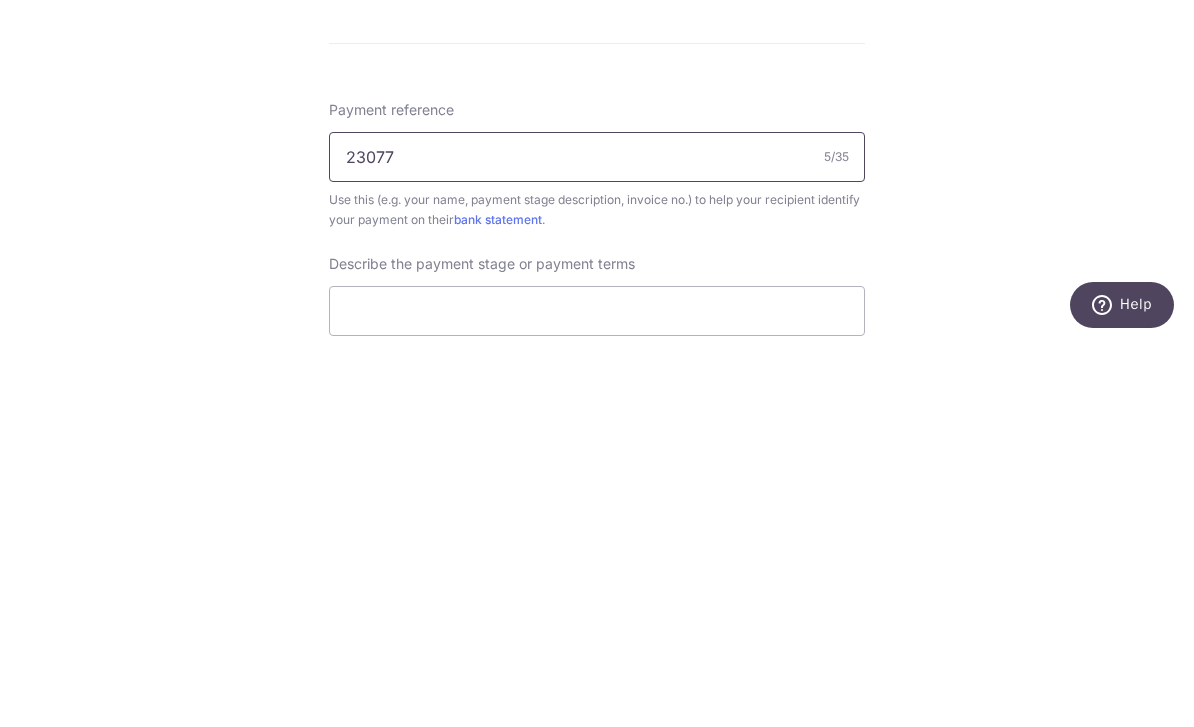 type on "23077" 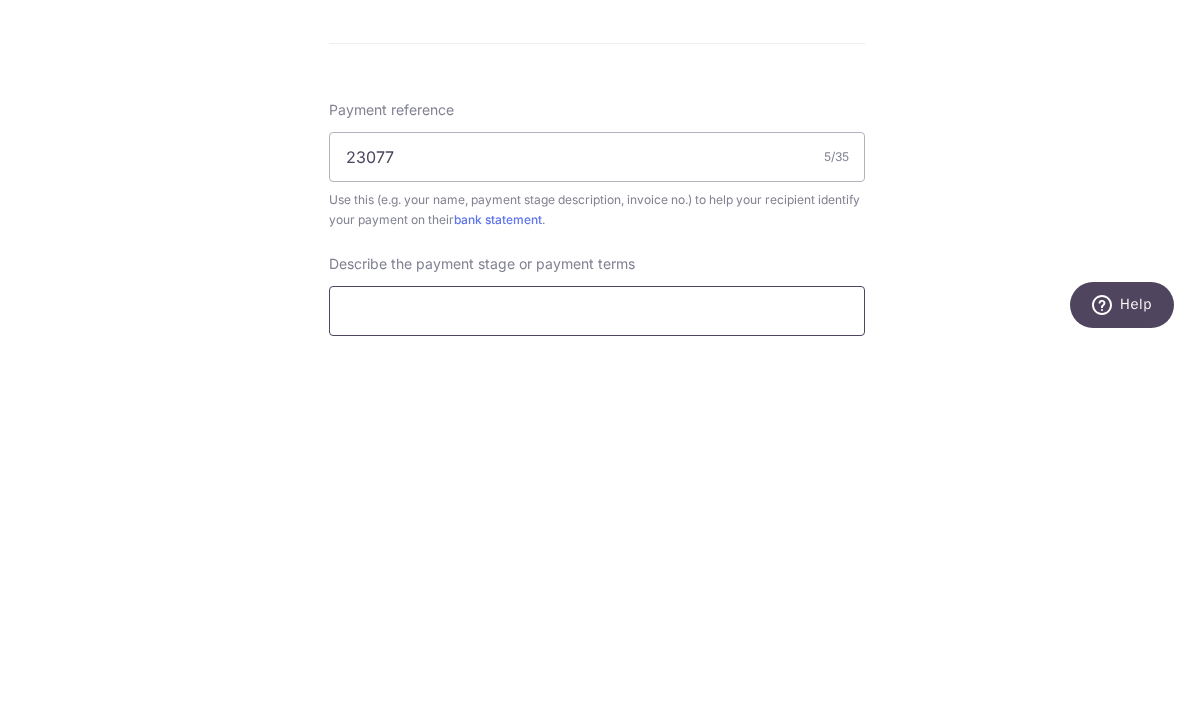 click at bounding box center (597, 696) 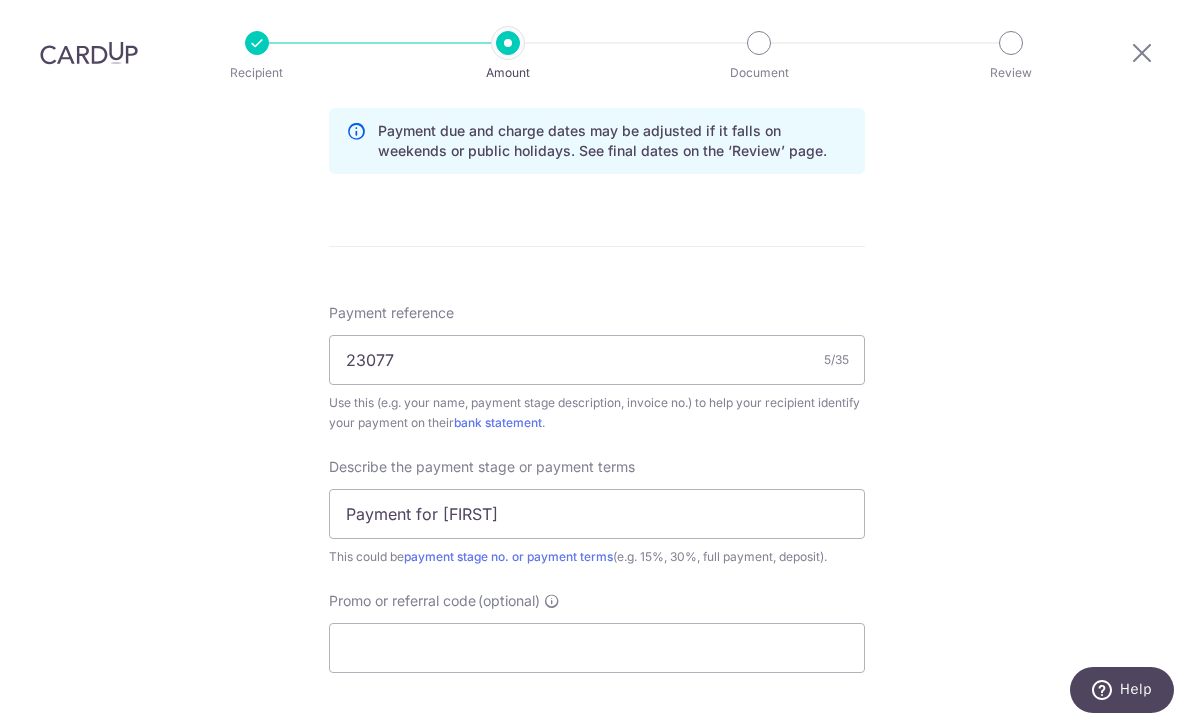scroll, scrollTop: 1115, scrollLeft: 0, axis: vertical 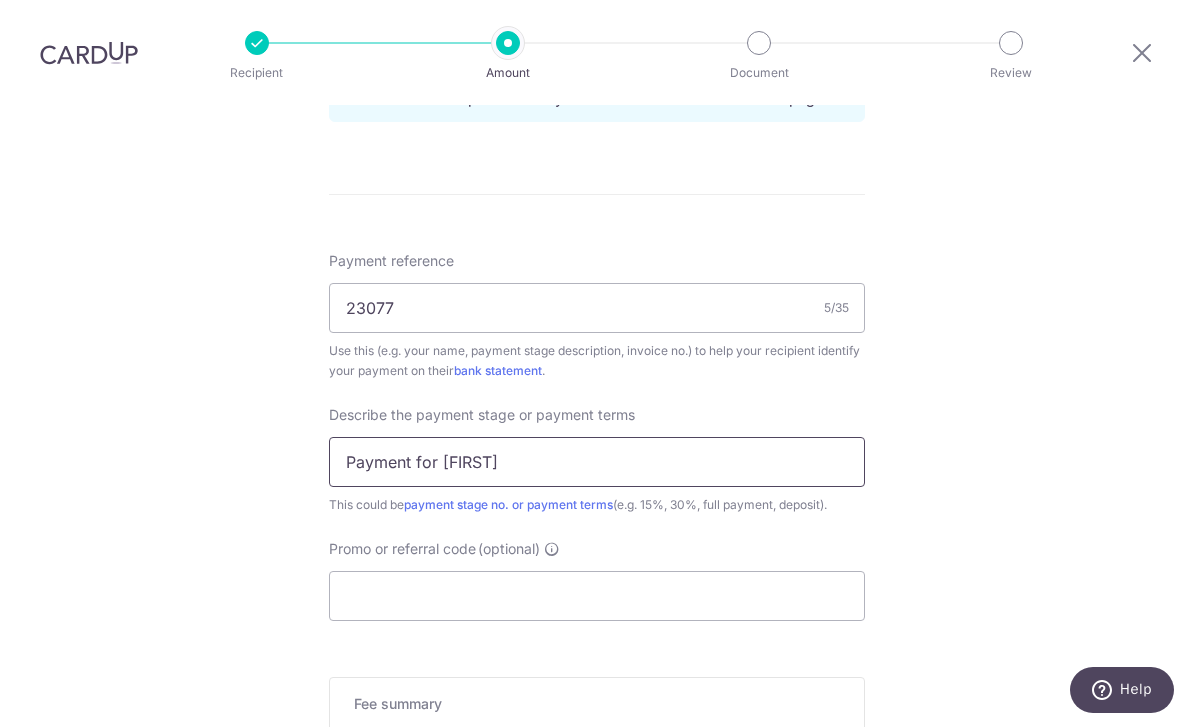 type on "Payment for Leonie" 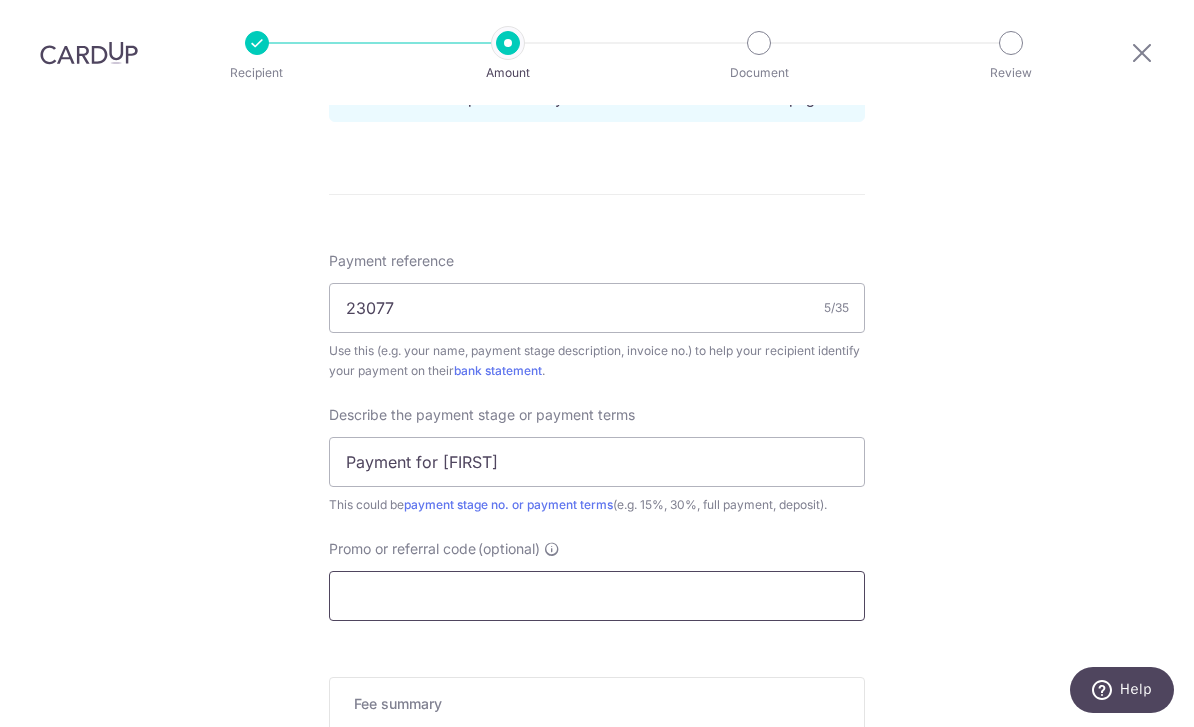 click on "Promo or referral code
(optional)" at bounding box center [597, 596] 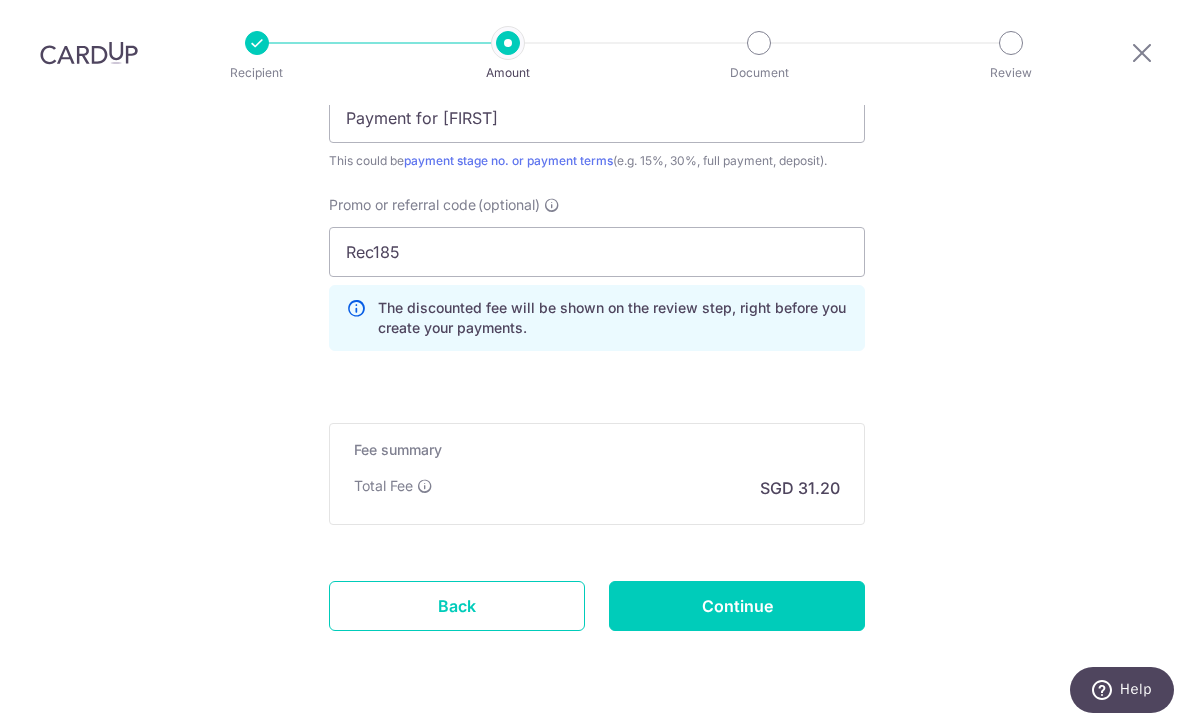 scroll, scrollTop: 1457, scrollLeft: 0, axis: vertical 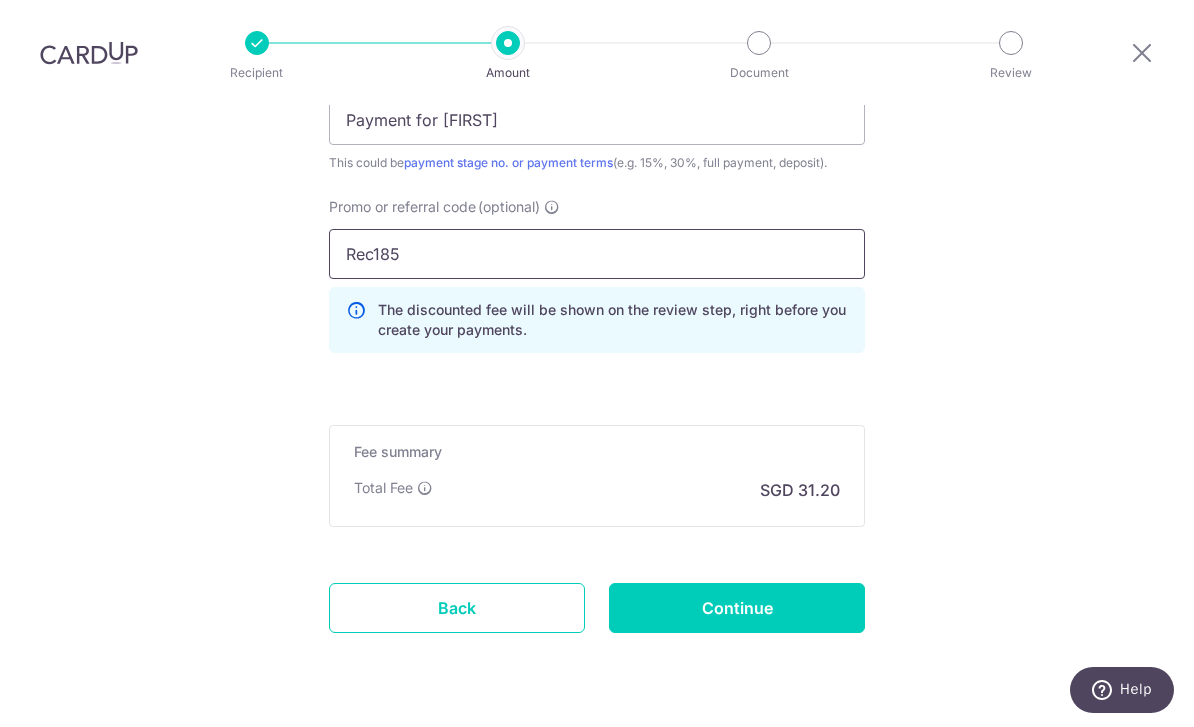type on "Rec185" 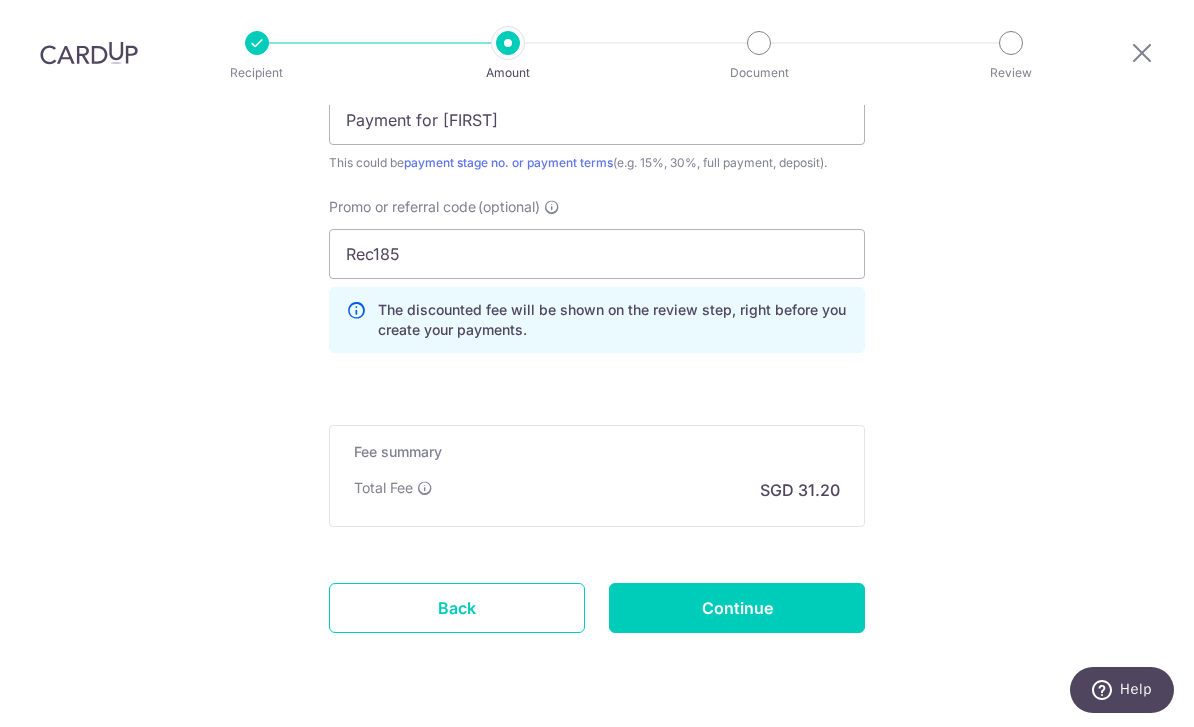 type on "Create Schedule" 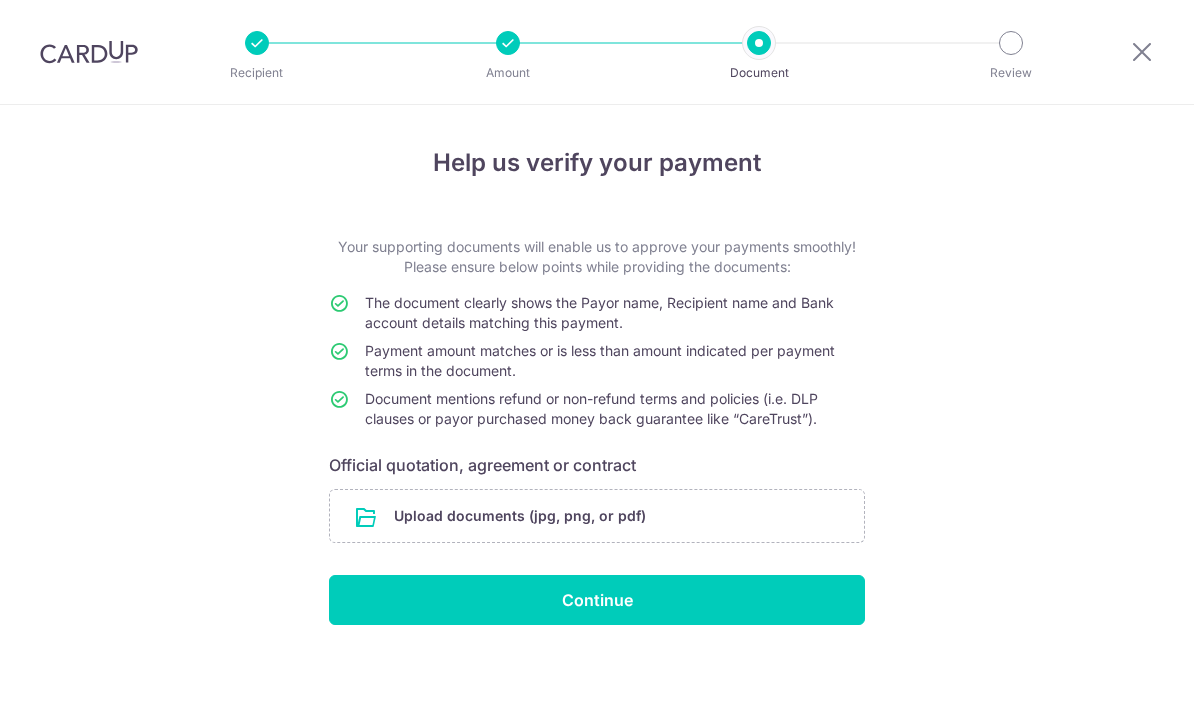 scroll, scrollTop: 0, scrollLeft: 0, axis: both 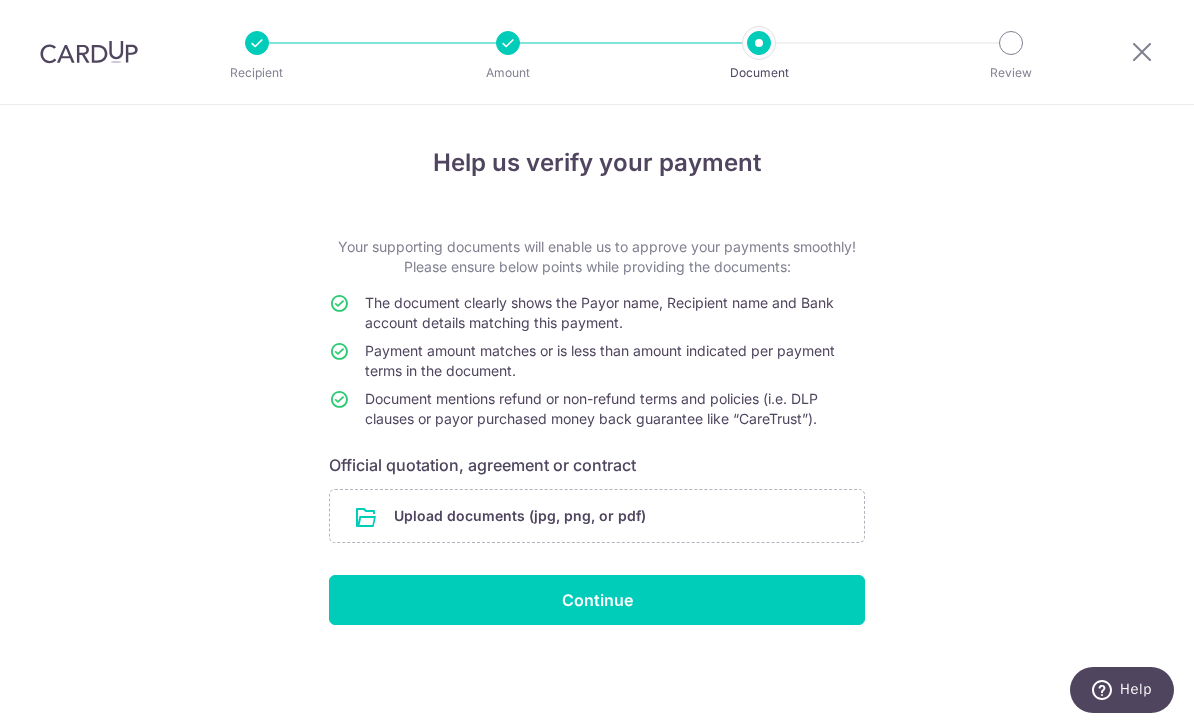 click at bounding box center (597, 516) 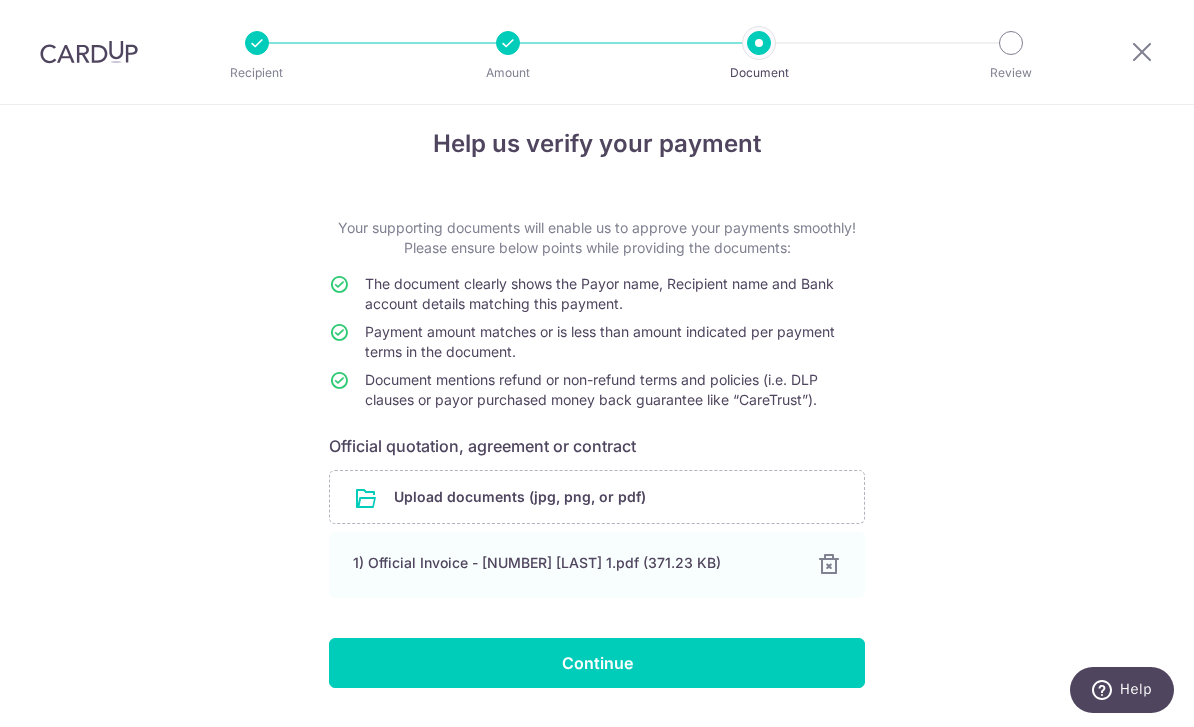 scroll, scrollTop: 18, scrollLeft: 0, axis: vertical 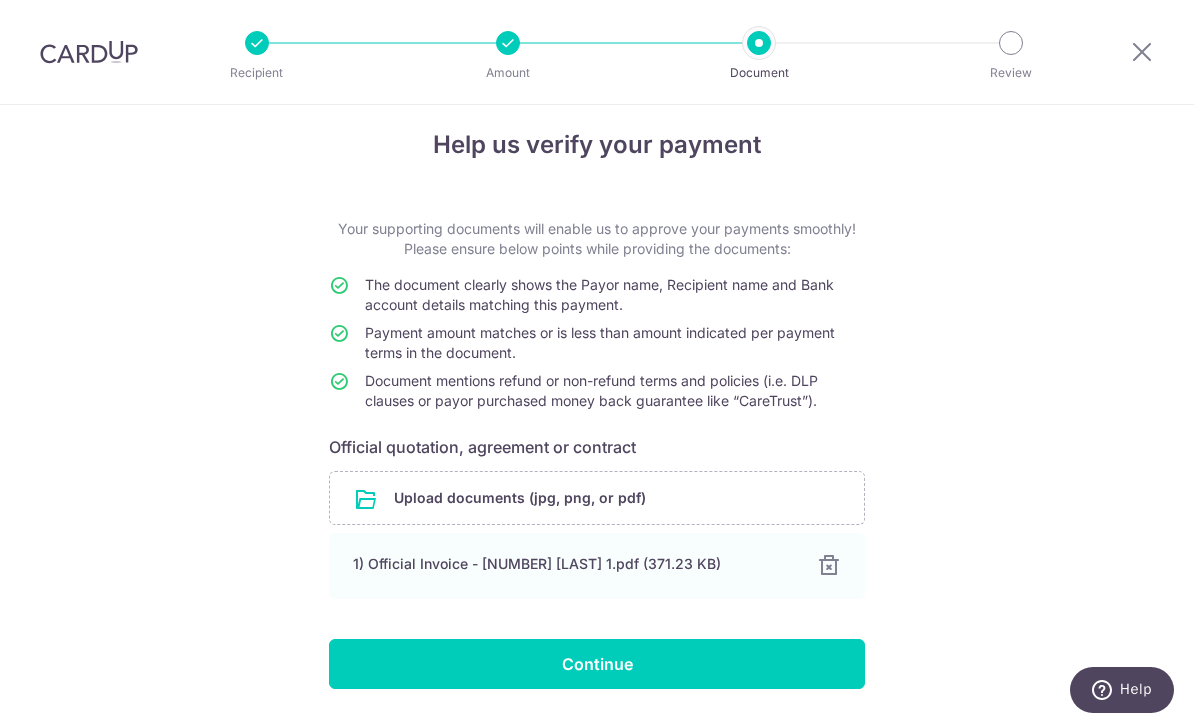 click on "Continue" at bounding box center [597, 664] 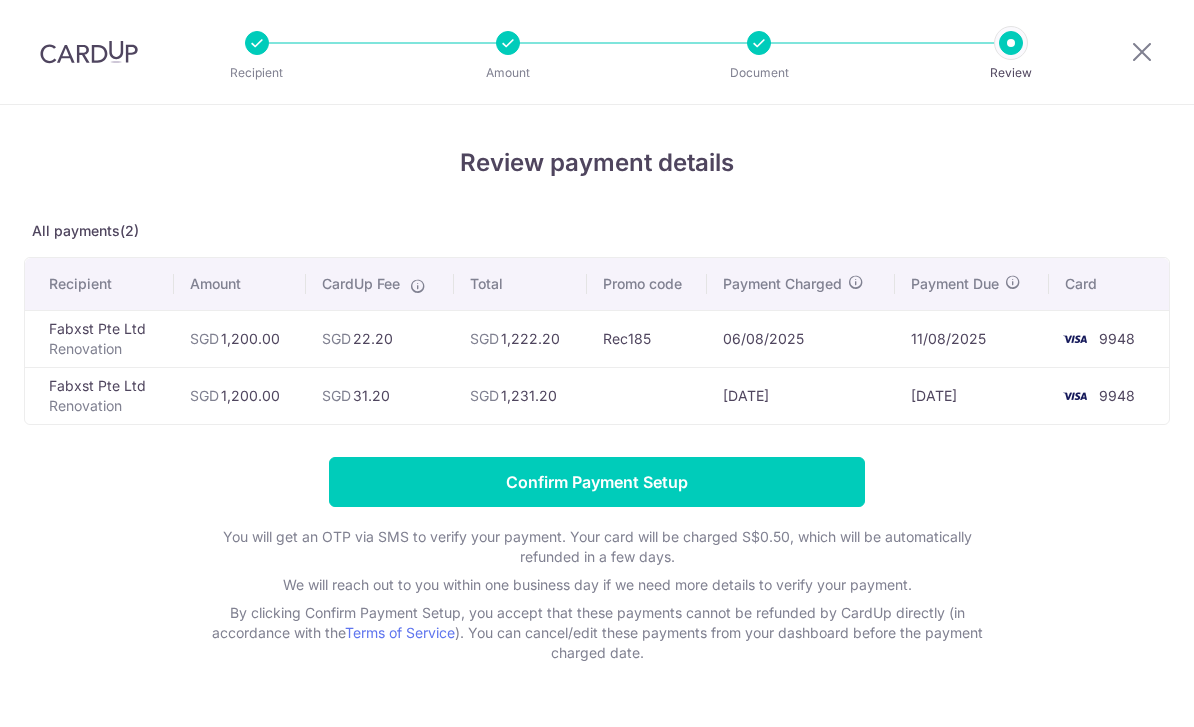 scroll, scrollTop: 0, scrollLeft: 0, axis: both 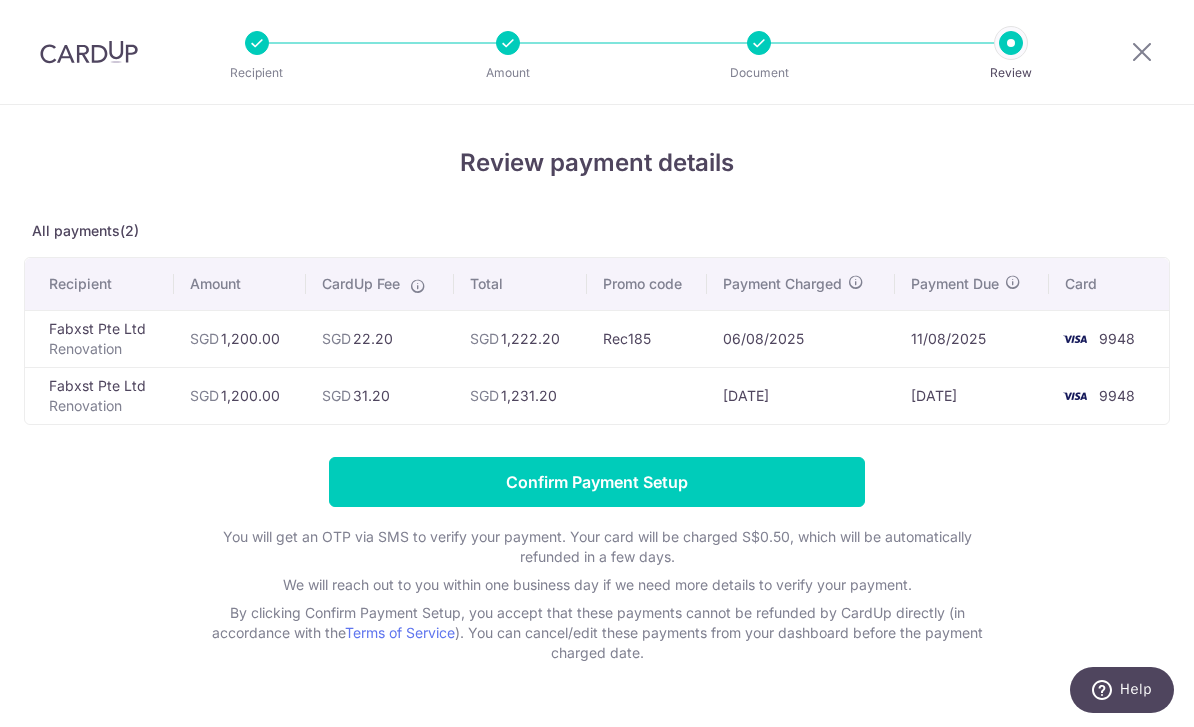 click on "Confirm Payment Setup" at bounding box center (597, 482) 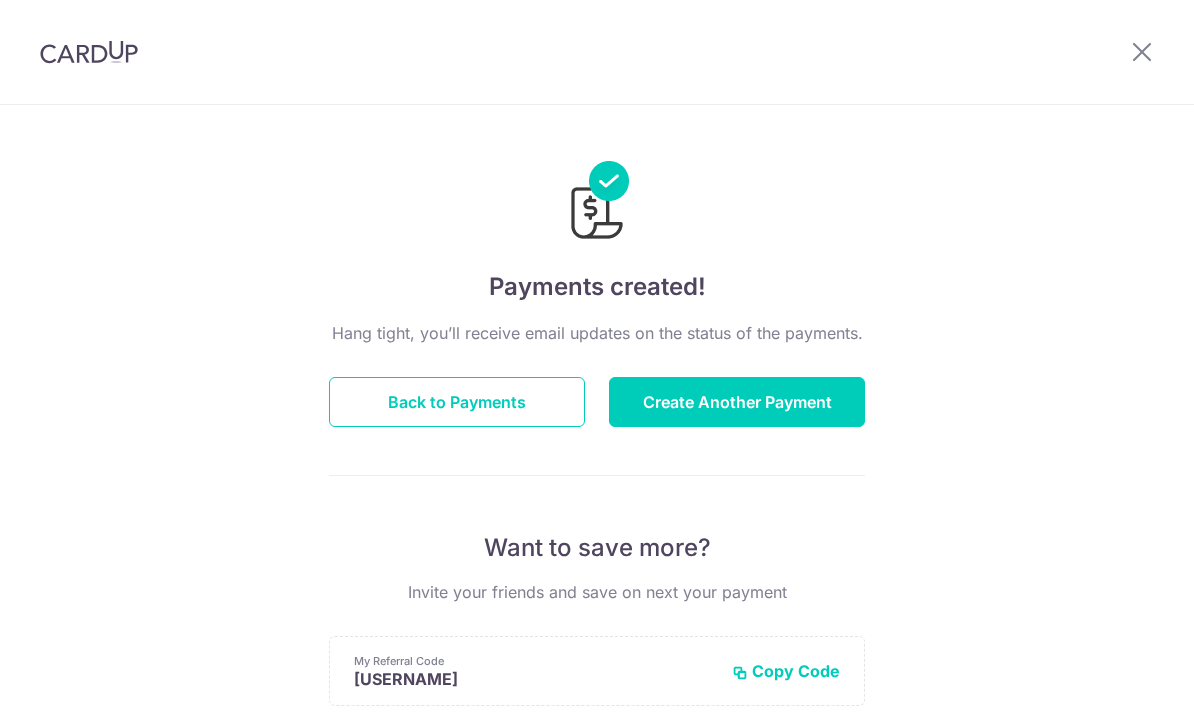 scroll, scrollTop: 0, scrollLeft: 0, axis: both 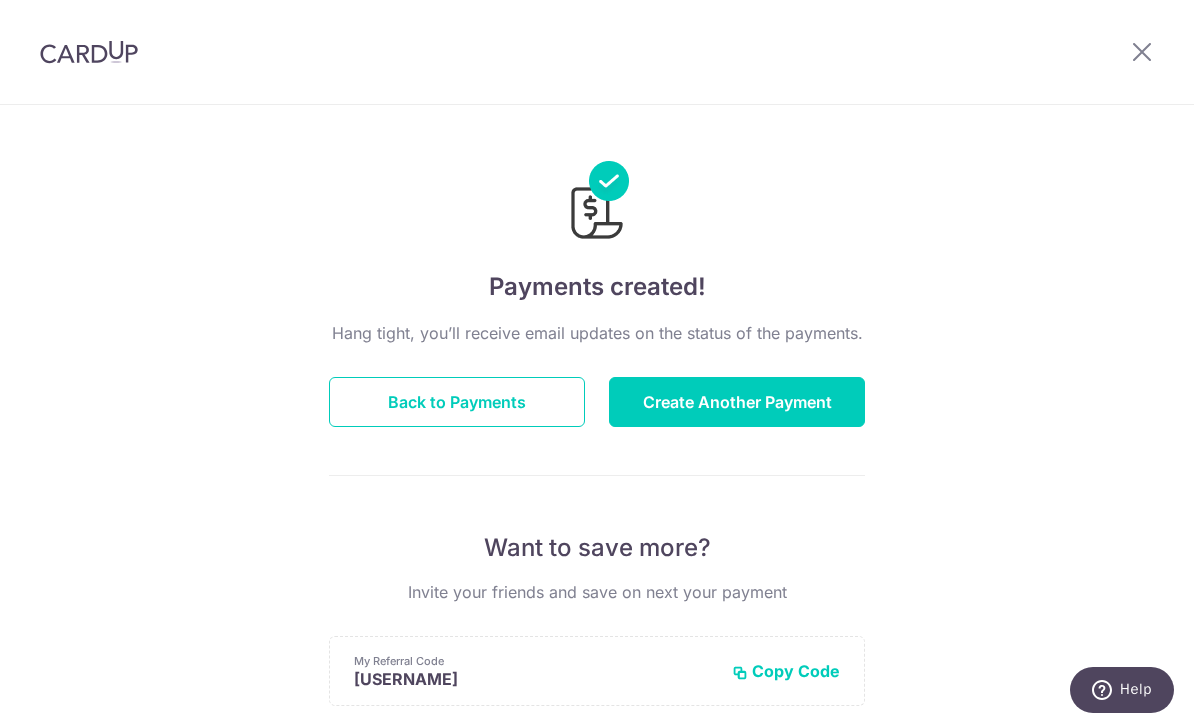 click at bounding box center [1142, 51] 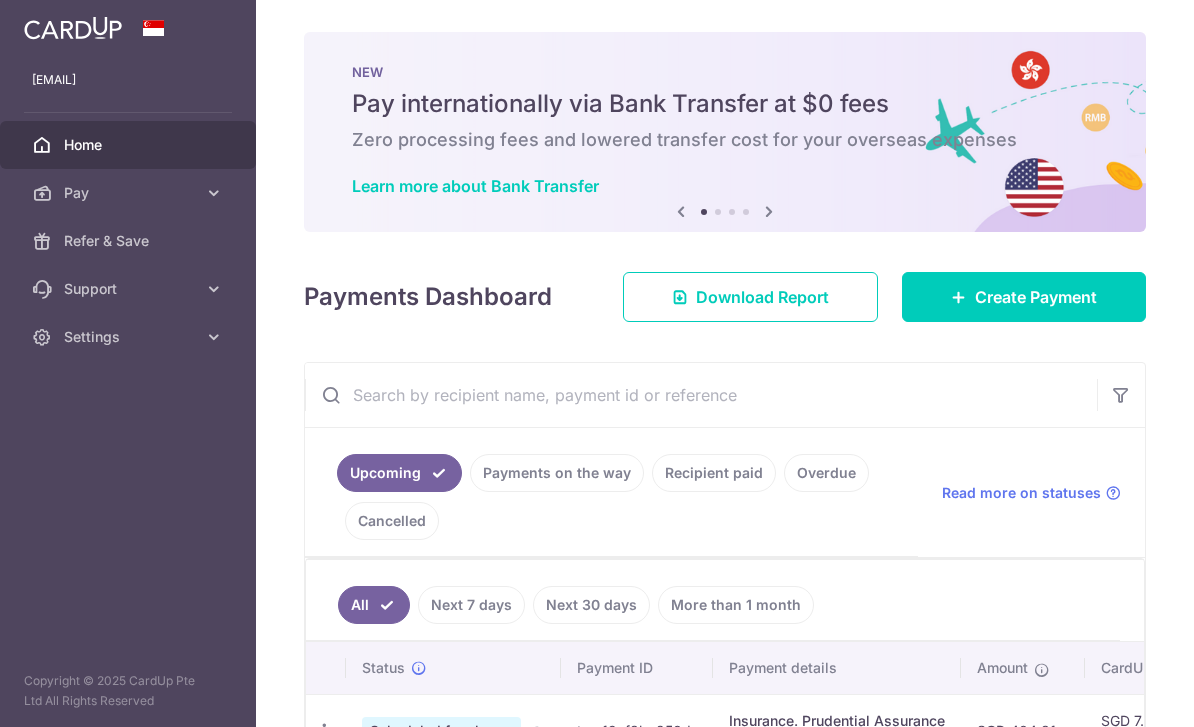 scroll, scrollTop: 0, scrollLeft: 0, axis: both 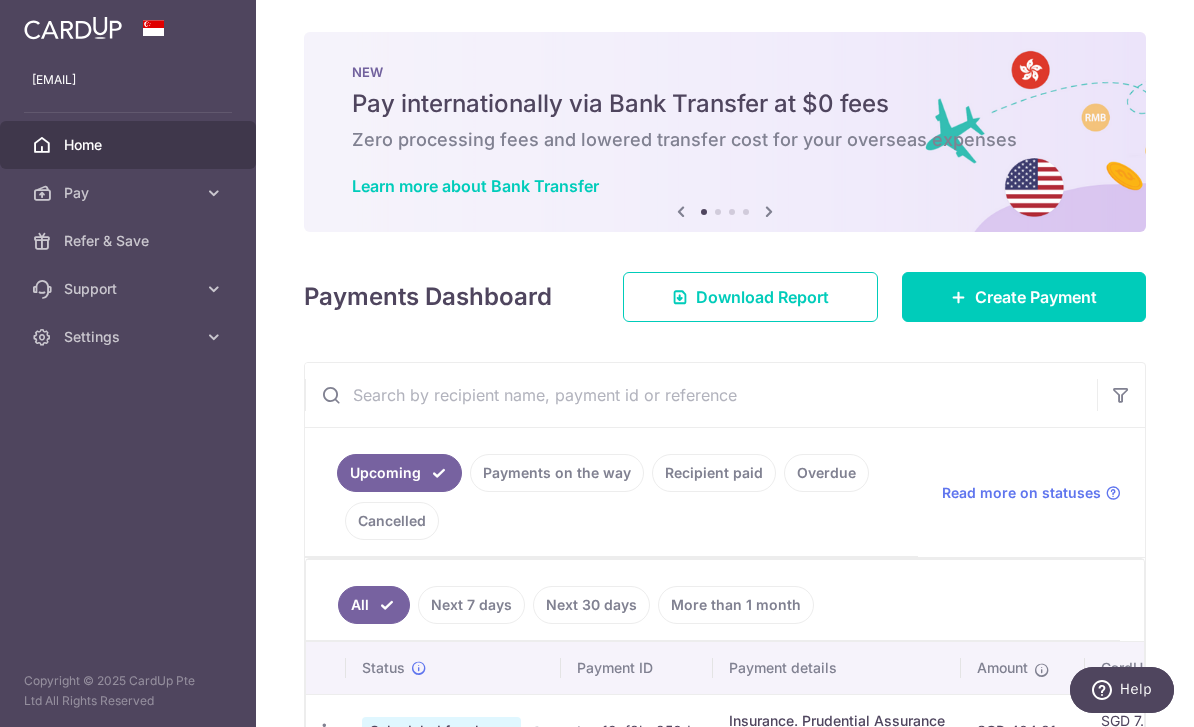 click at bounding box center [0, 0] 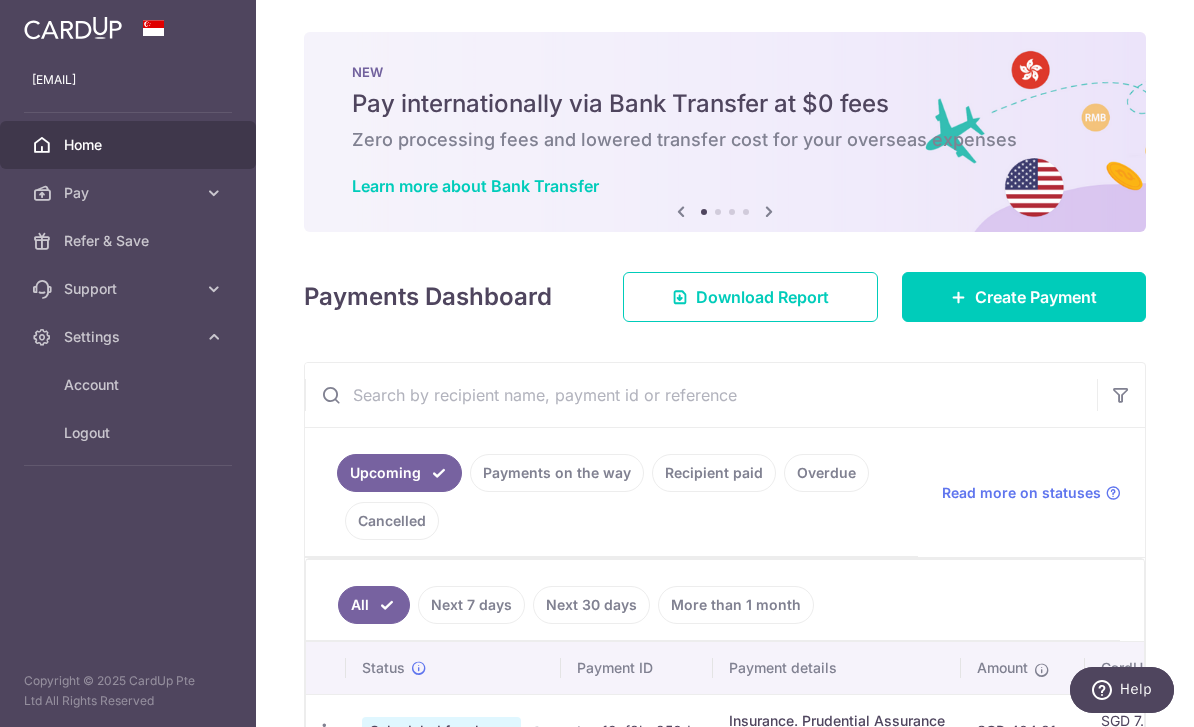 click on "Logout" at bounding box center (130, 433) 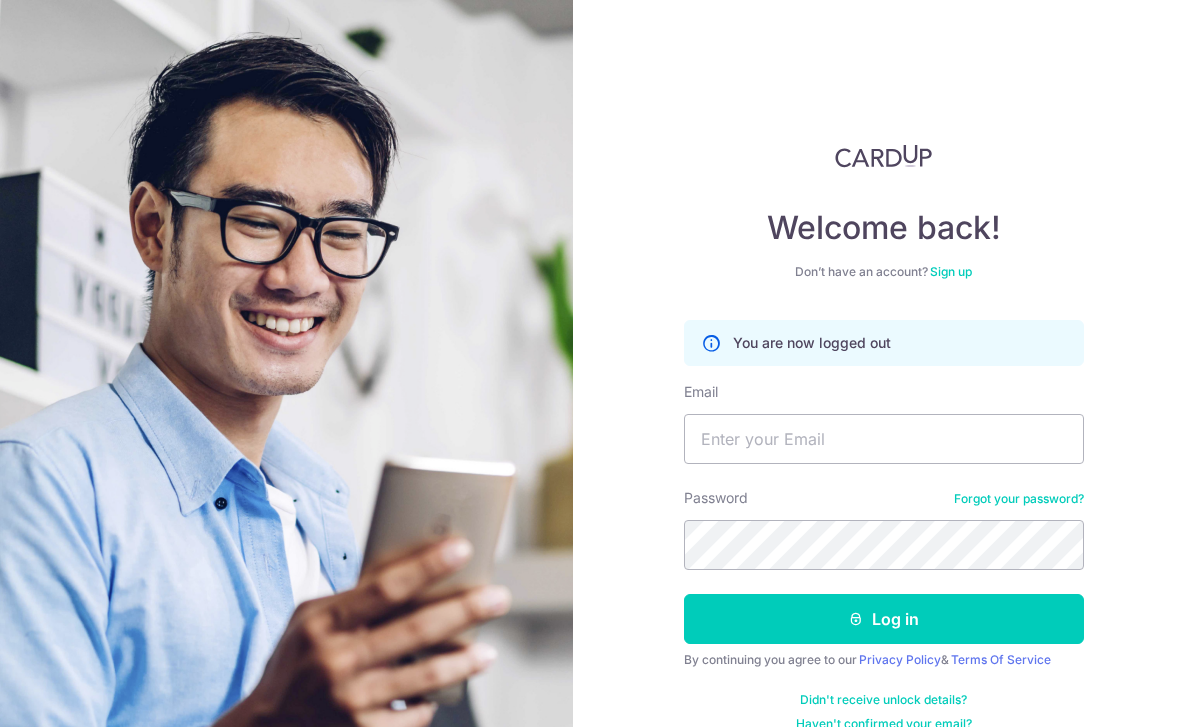 scroll, scrollTop: 0, scrollLeft: 0, axis: both 